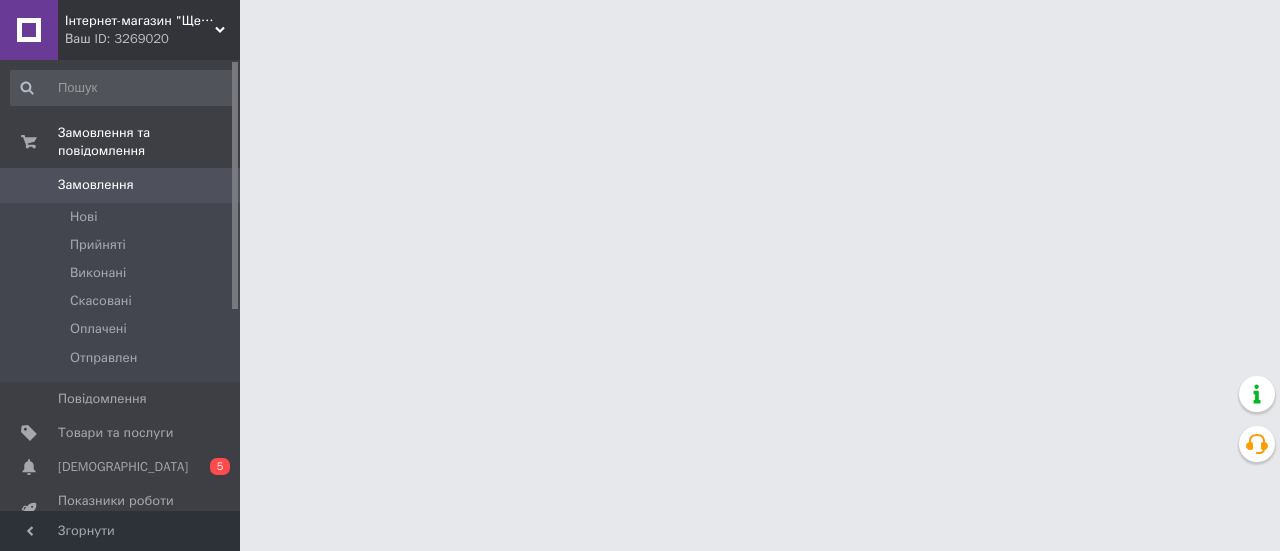 scroll, scrollTop: 0, scrollLeft: 0, axis: both 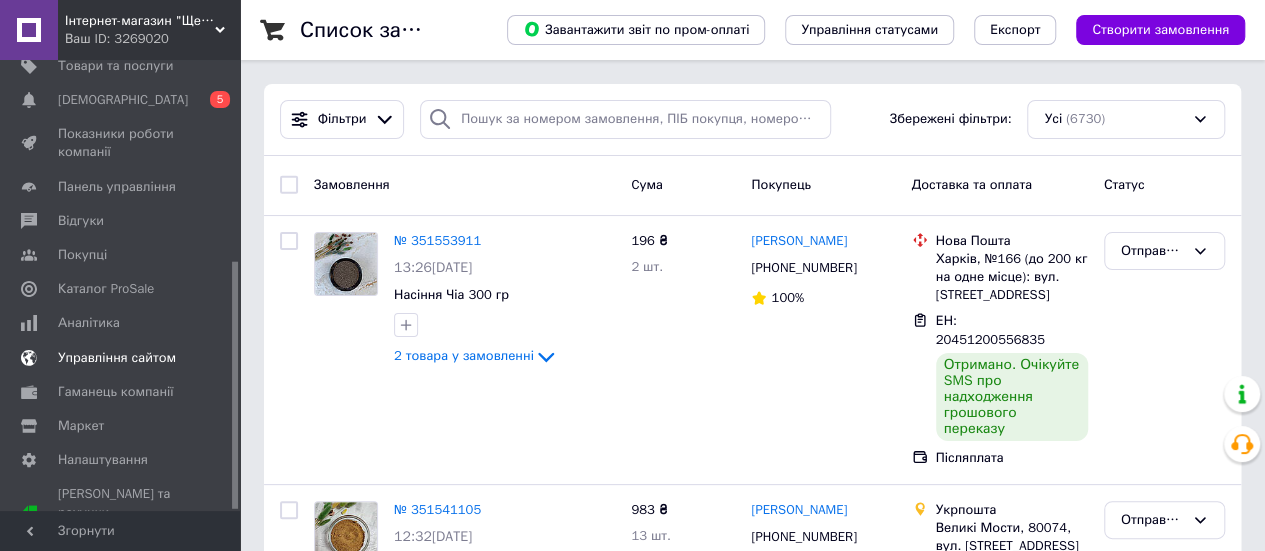 click on "Управління сайтом" at bounding box center (117, 358) 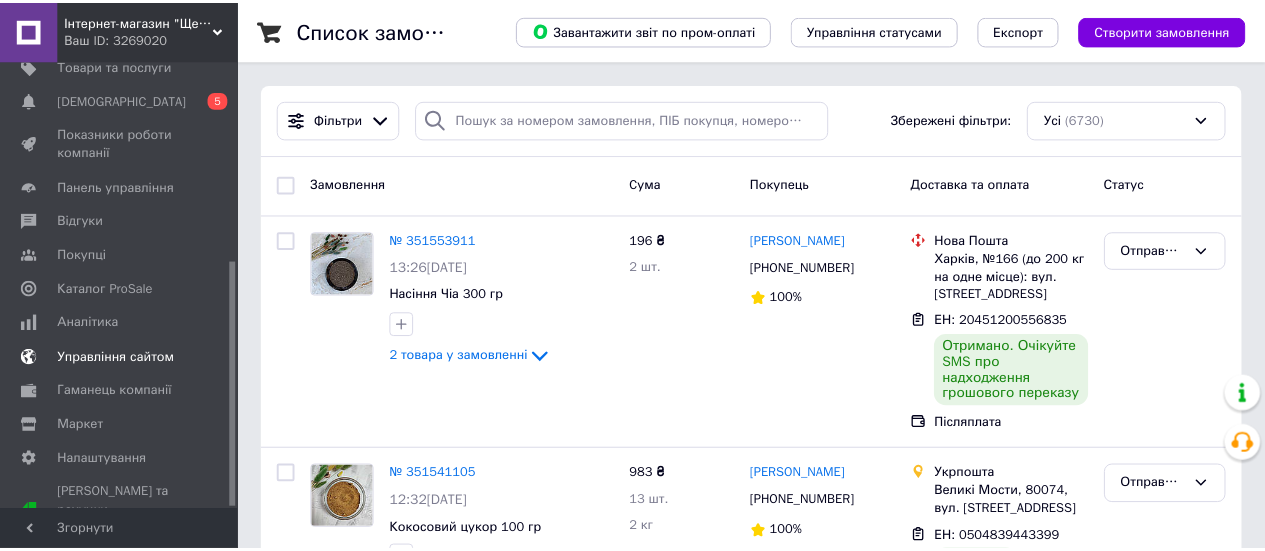 scroll, scrollTop: 138, scrollLeft: 0, axis: vertical 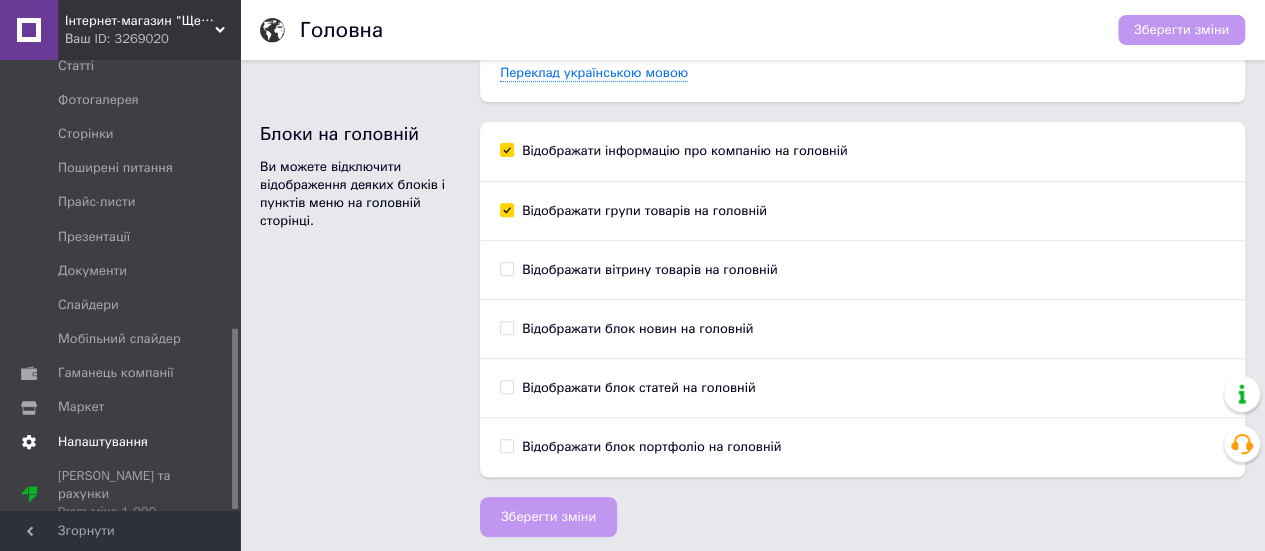 click on "Налаштування" at bounding box center (103, 442) 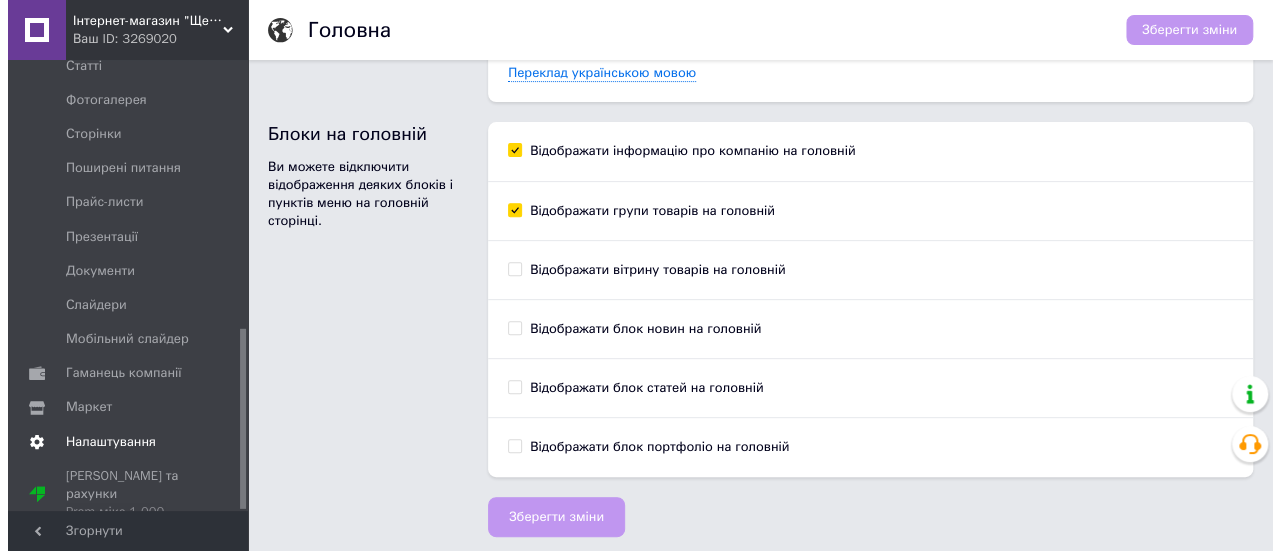 scroll, scrollTop: 0, scrollLeft: 0, axis: both 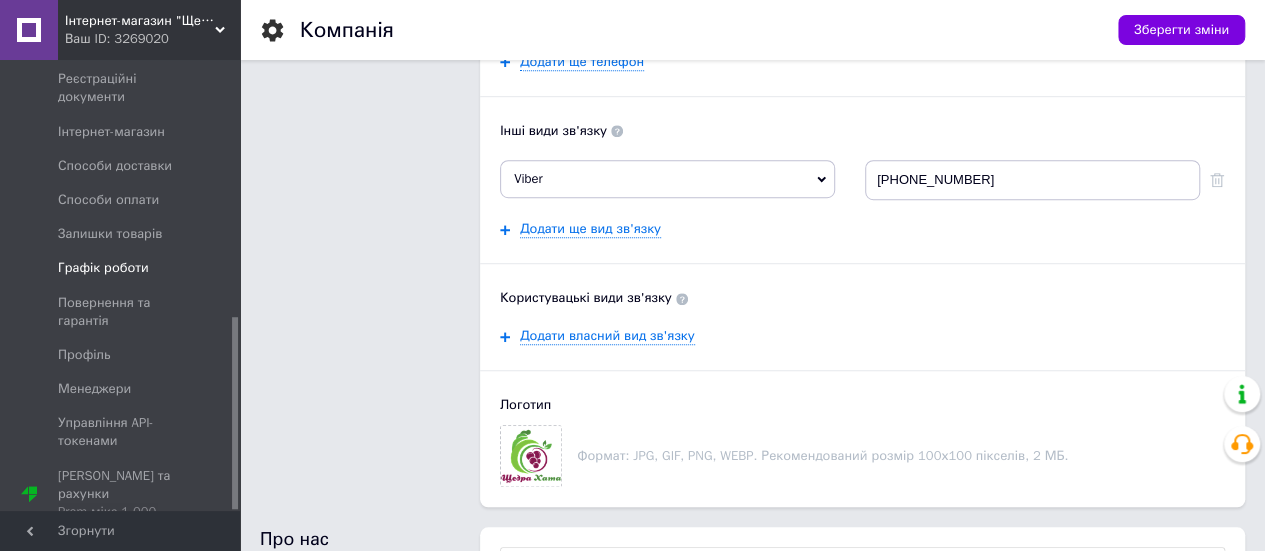 click on "Графік роботи" at bounding box center (103, 268) 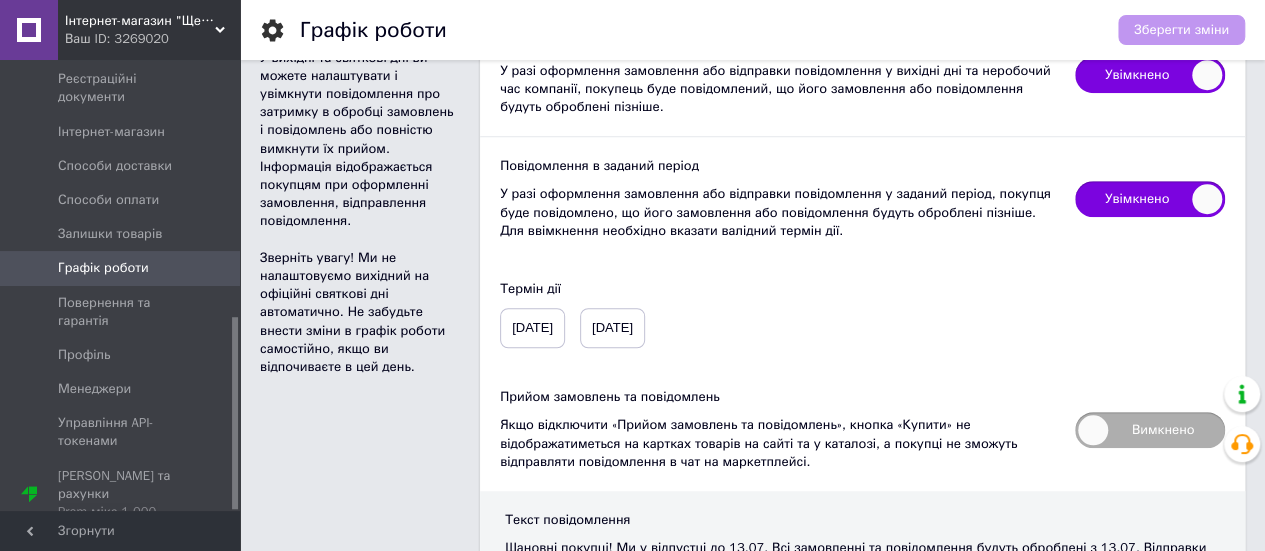 scroll, scrollTop: 900, scrollLeft: 0, axis: vertical 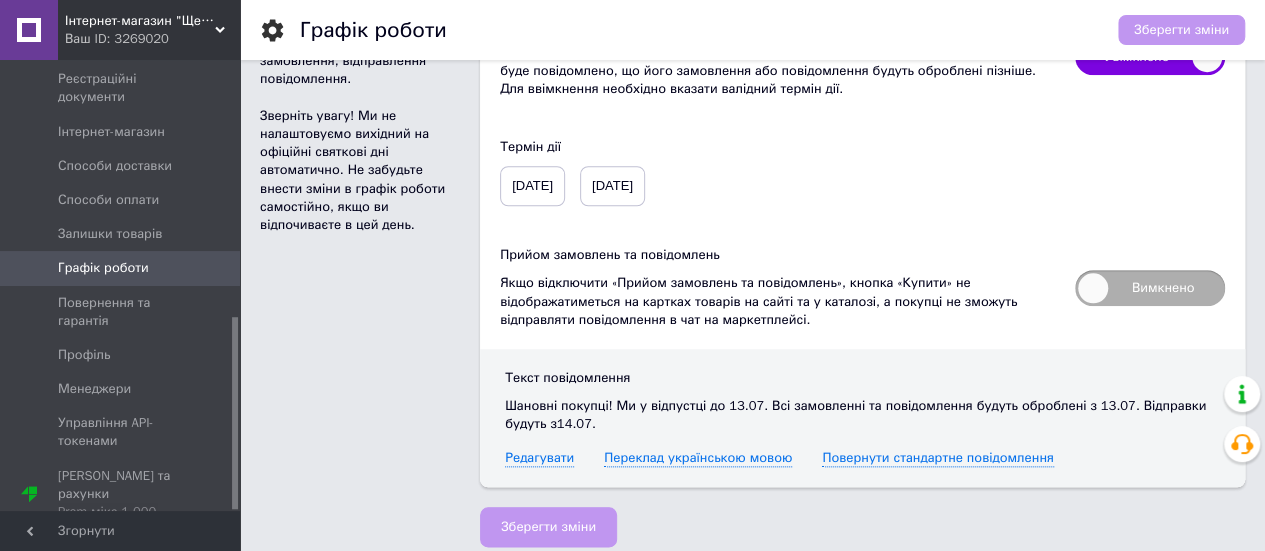 click on "Вимкнено" at bounding box center [1150, 288] 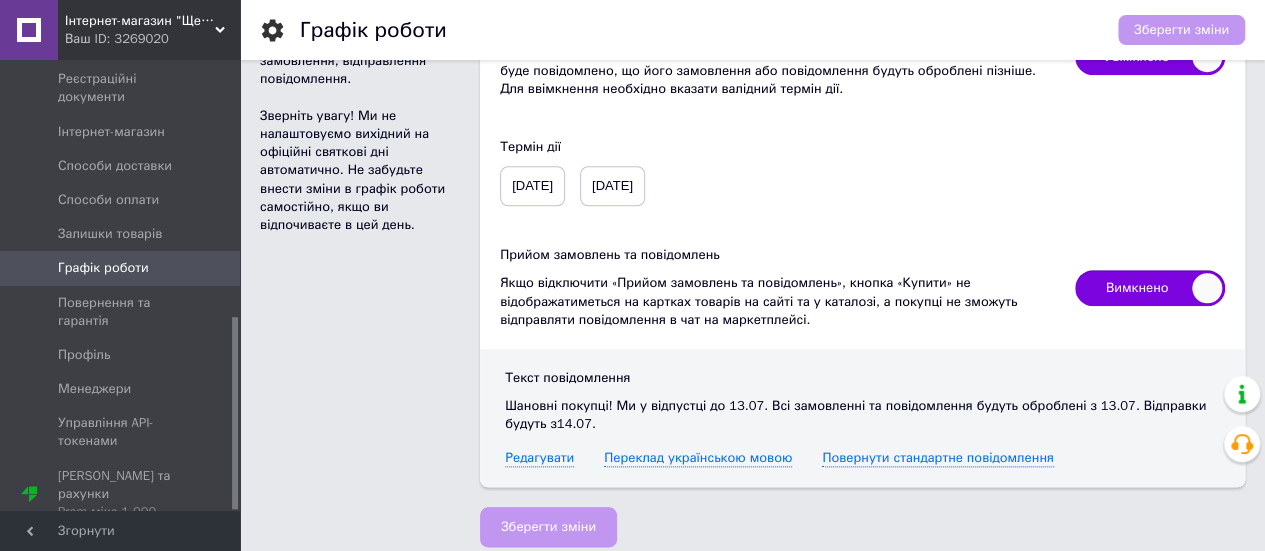 checkbox on "true" 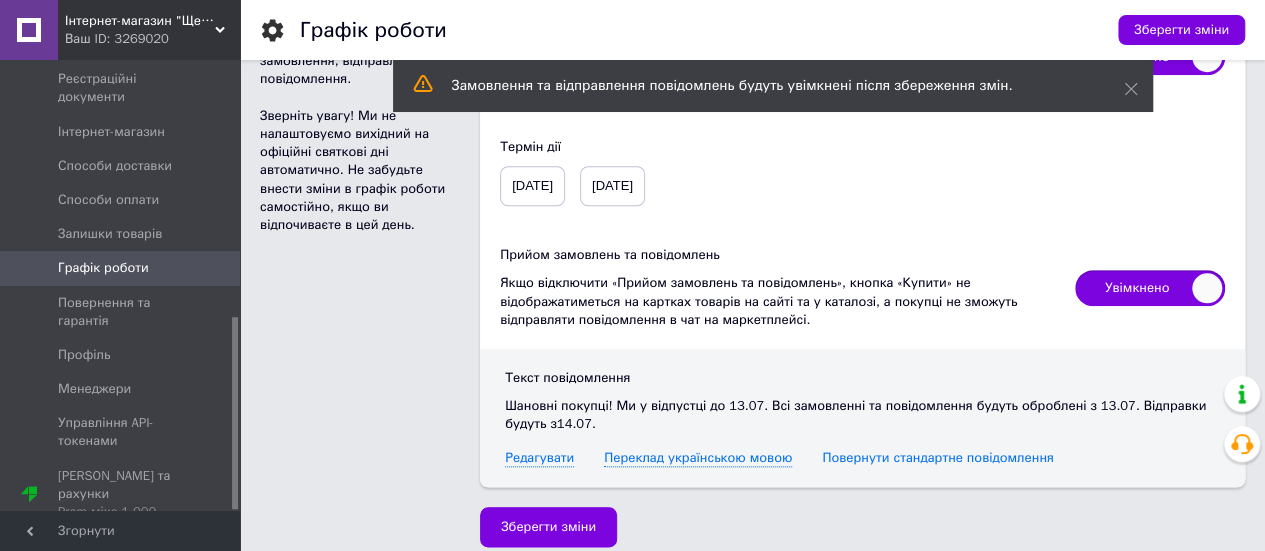 click on "Повернути стандартне повідомлення" at bounding box center [937, 458] 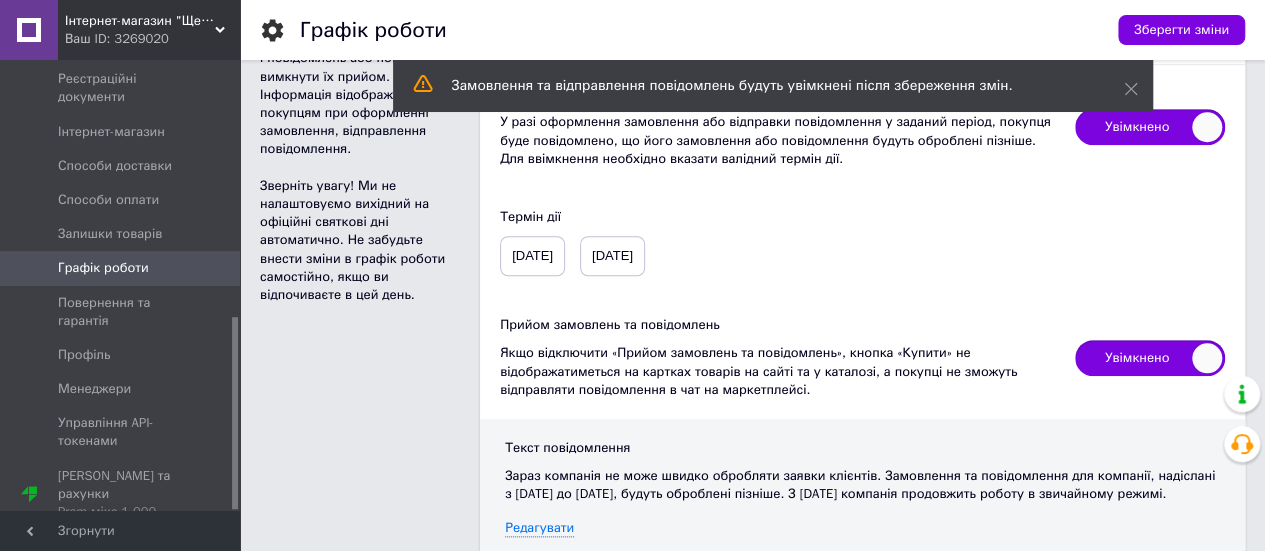 scroll, scrollTop: 800, scrollLeft: 0, axis: vertical 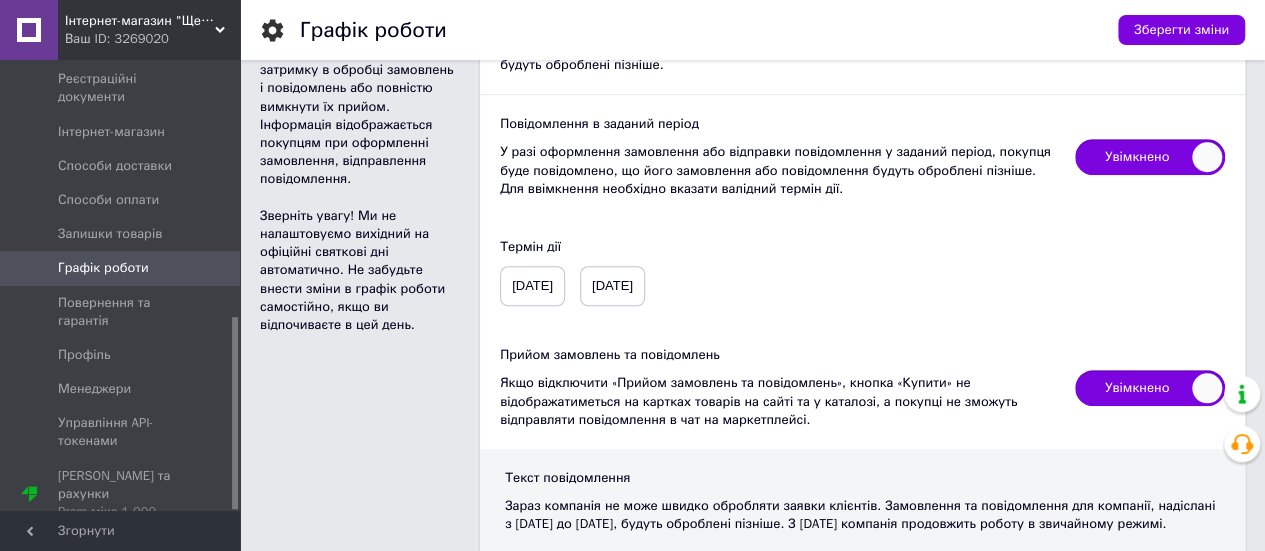 click on "Увімкнено" at bounding box center (1150, 157) 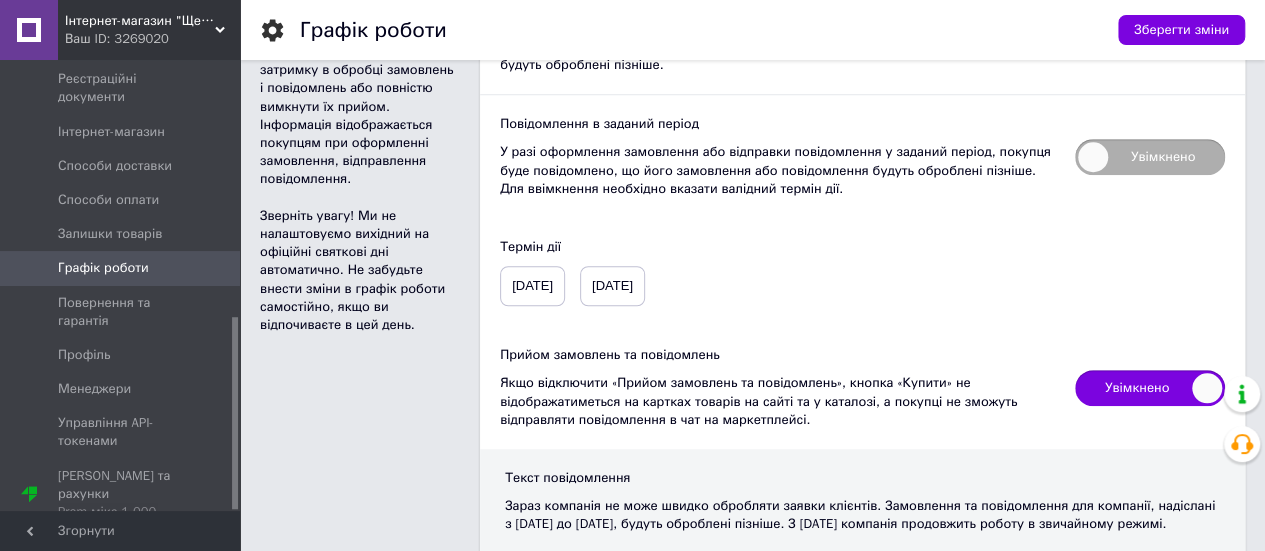 checkbox on "false" 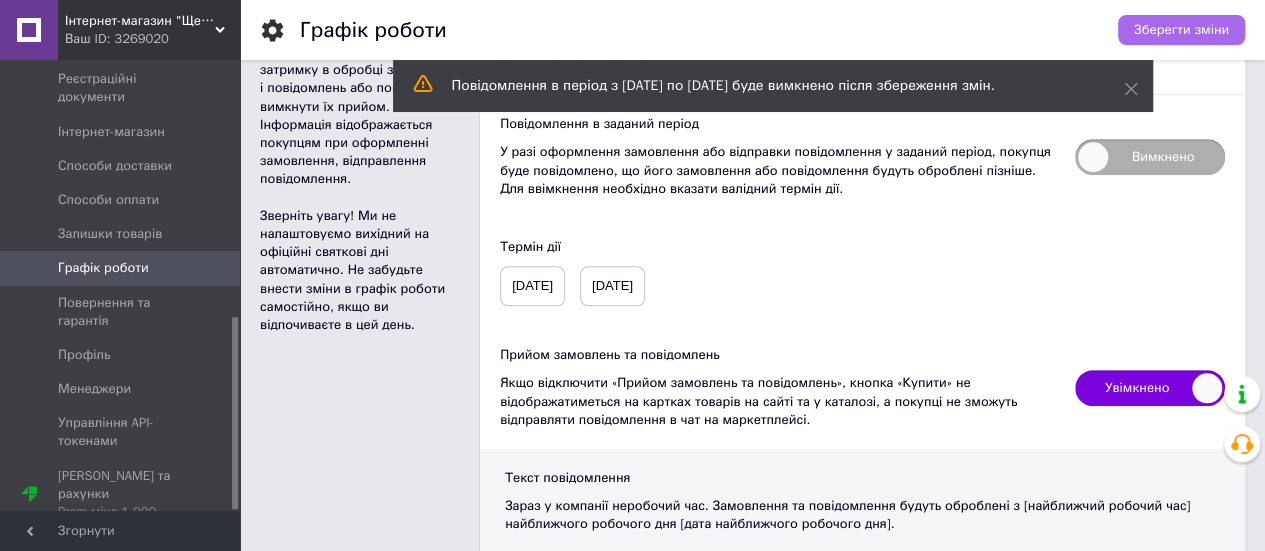 click on "Зберегти зміни" at bounding box center (1181, 30) 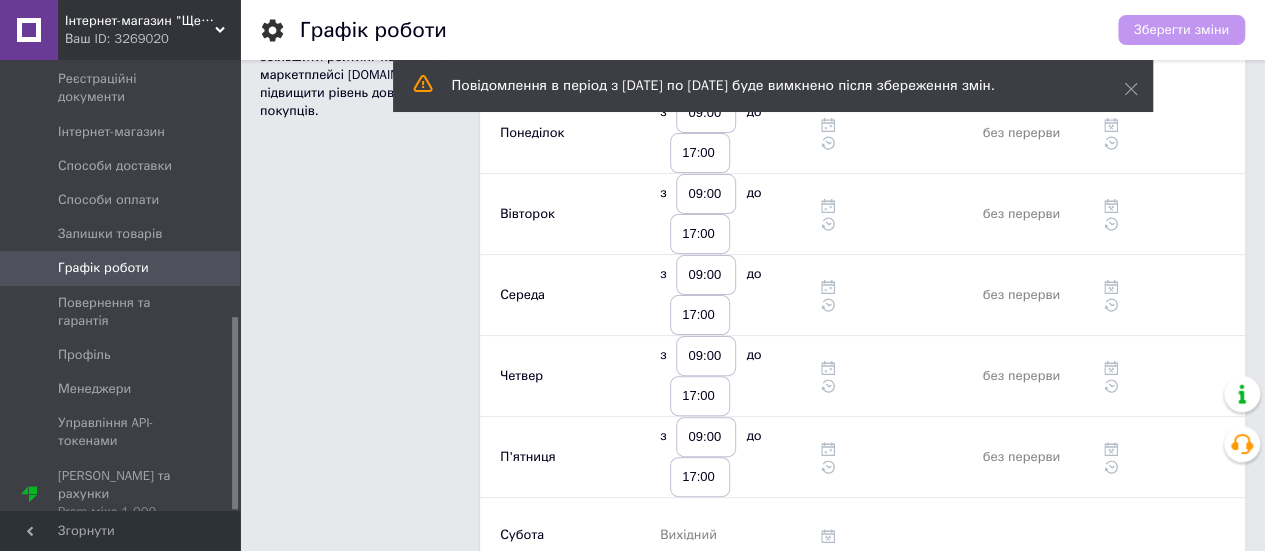 scroll, scrollTop: 0, scrollLeft: 0, axis: both 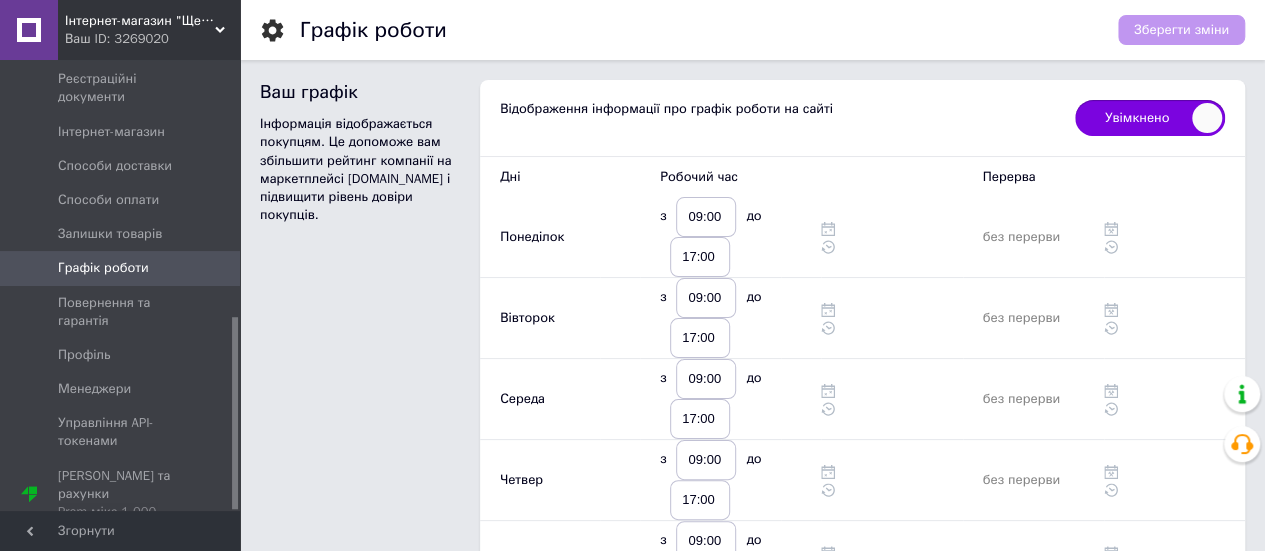 click on "Ваш ID: 3269020" at bounding box center (152, 39) 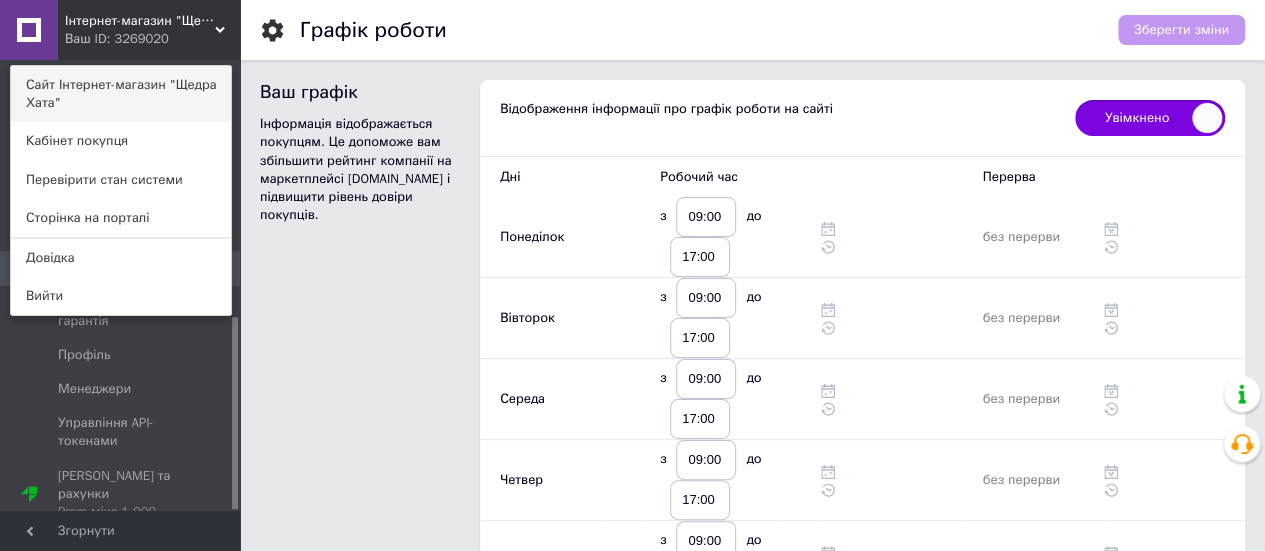 drag, startPoint x: 145, startPoint y: 76, endPoint x: 155, endPoint y: 81, distance: 11.18034 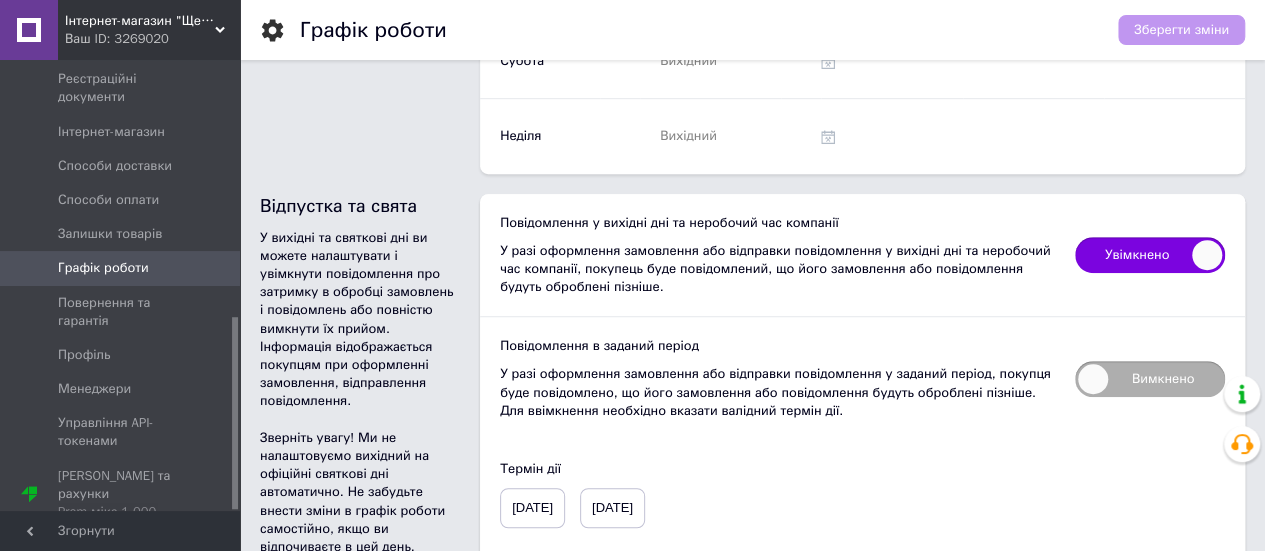 scroll, scrollTop: 508, scrollLeft: 0, axis: vertical 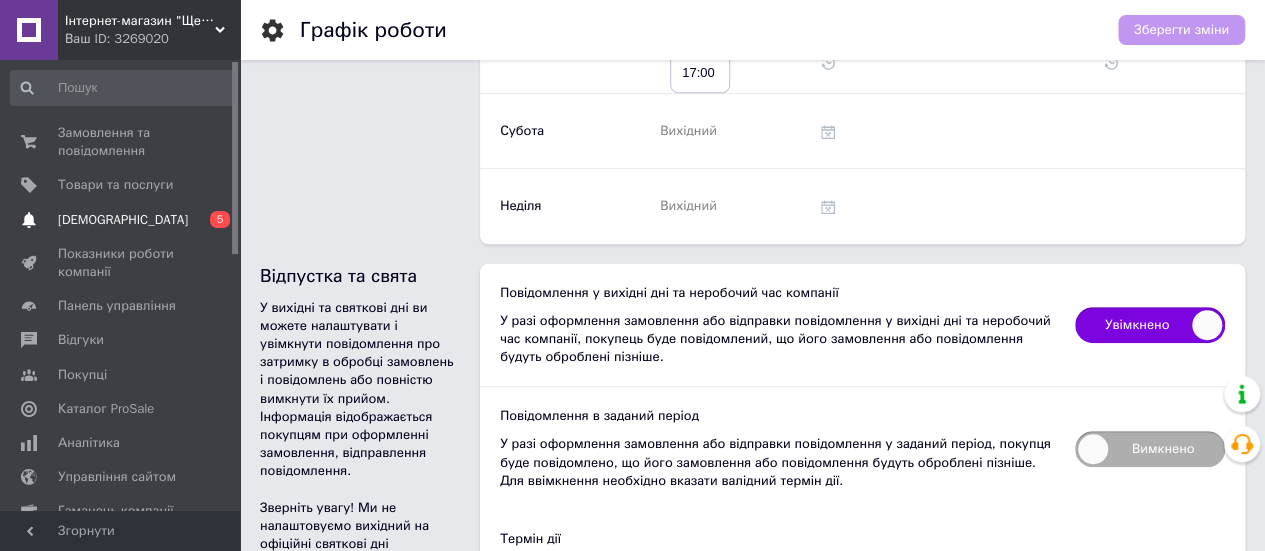 click on "[DEMOGRAPHIC_DATA]" at bounding box center (123, 220) 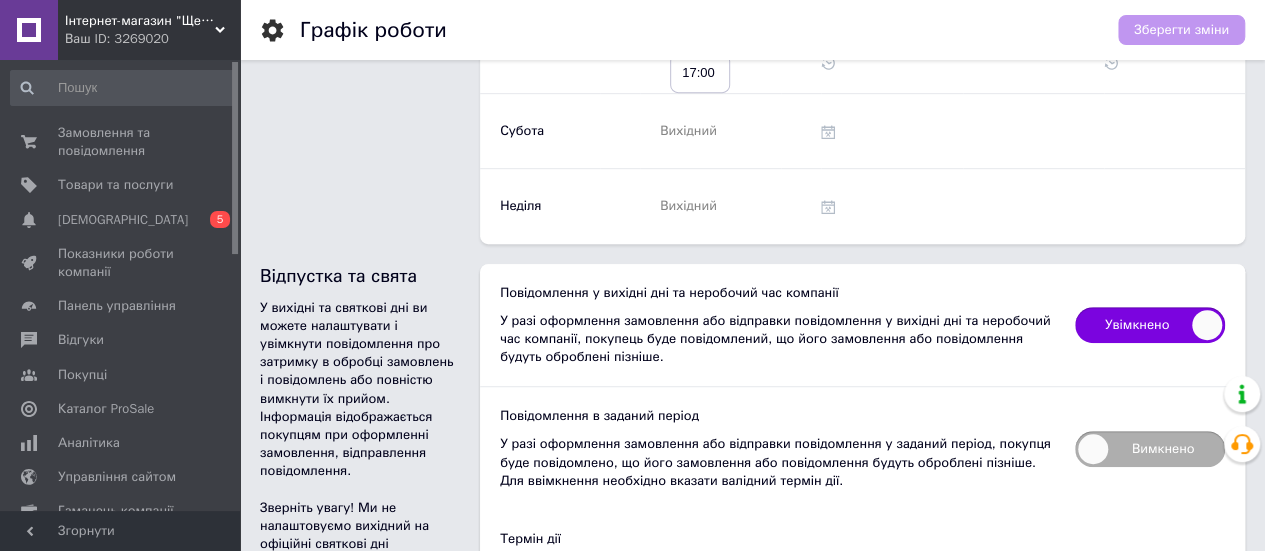 scroll, scrollTop: 0, scrollLeft: 0, axis: both 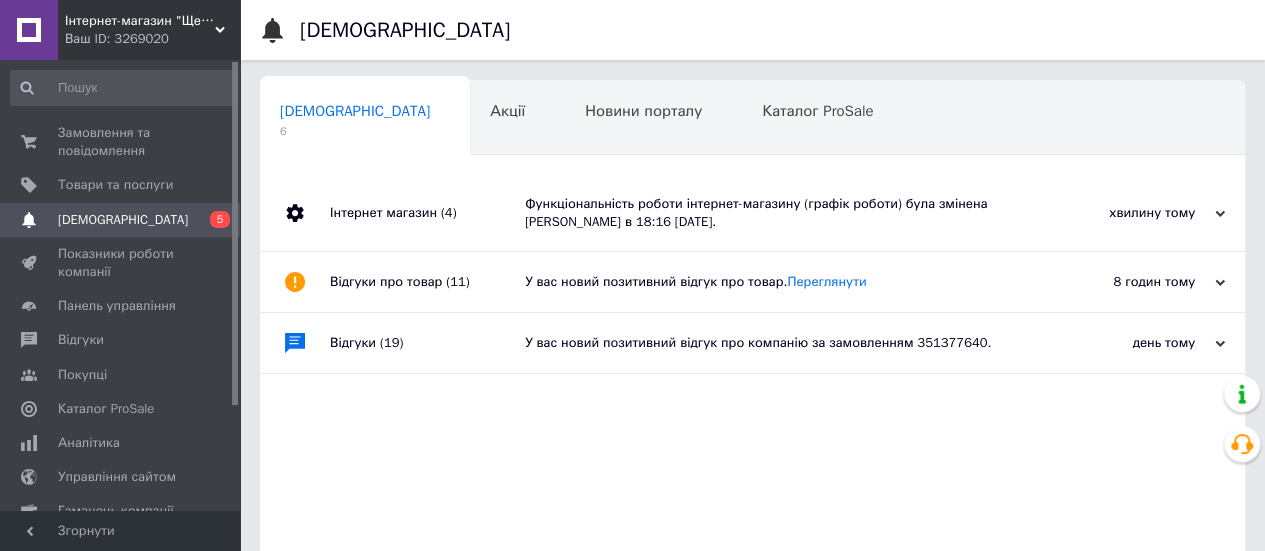 click on "Функціональність роботи інтернет-магазину (графік роботи) була змінена [PERSON_NAME] в 18:16 [DATE]." at bounding box center [775, 213] 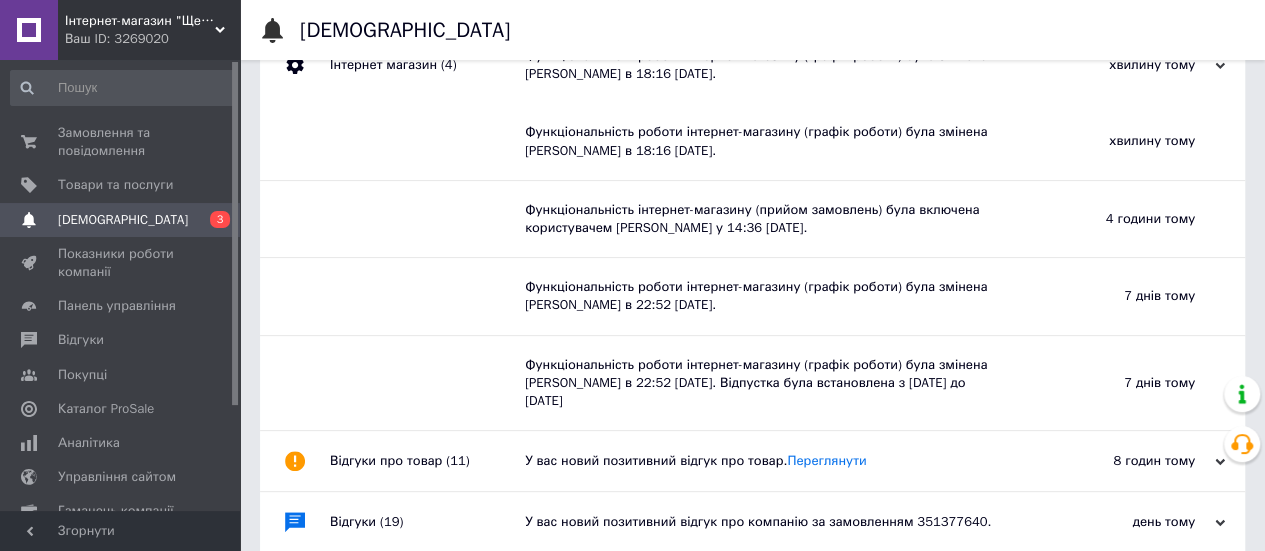 scroll, scrollTop: 253, scrollLeft: 0, axis: vertical 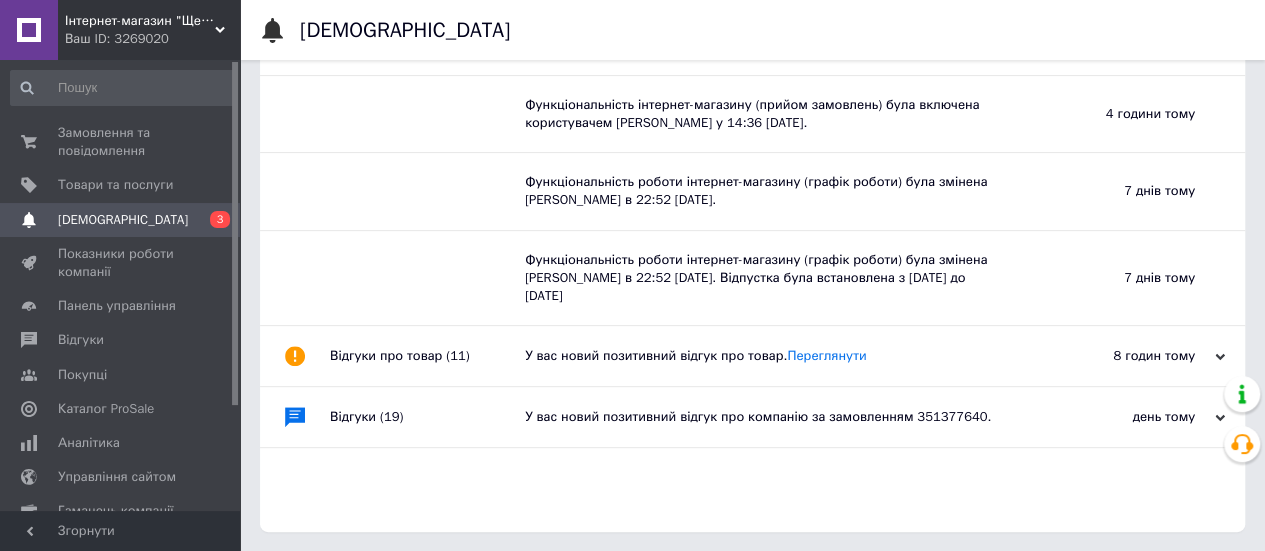 drag, startPoint x: 693, startPoint y: 348, endPoint x: 712, endPoint y: 348, distance: 19 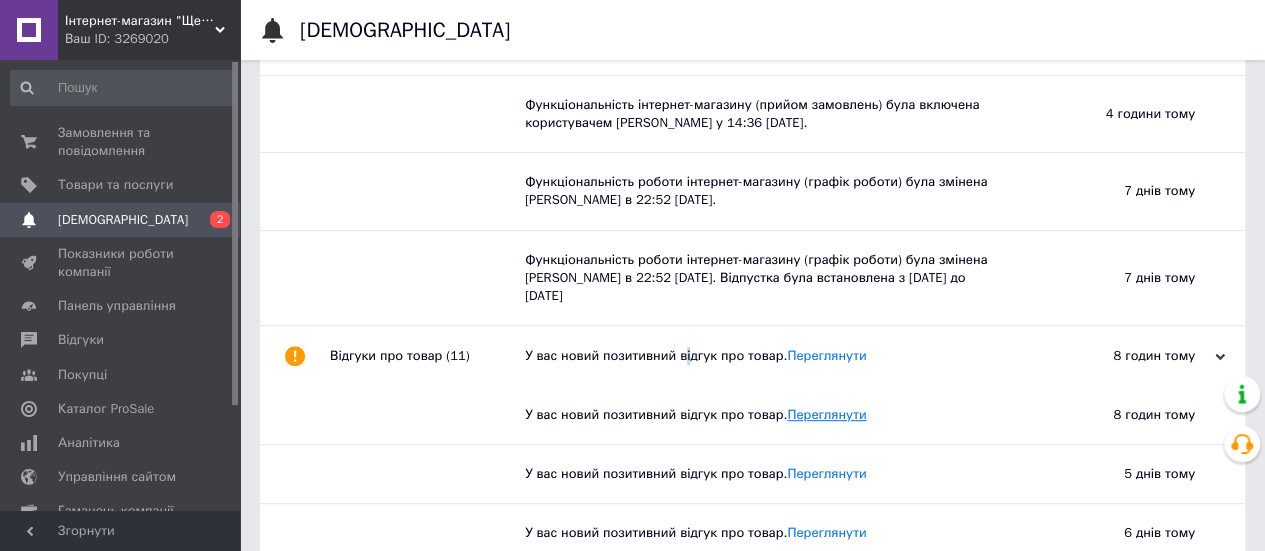 click on "Переглянути" at bounding box center (826, 414) 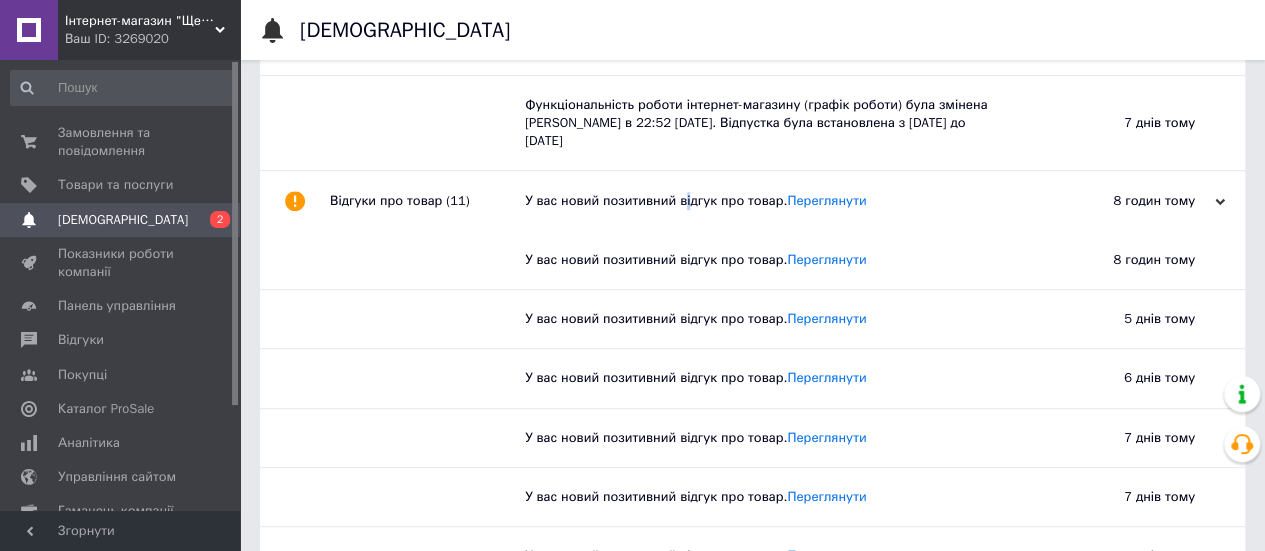 scroll, scrollTop: 353, scrollLeft: 0, axis: vertical 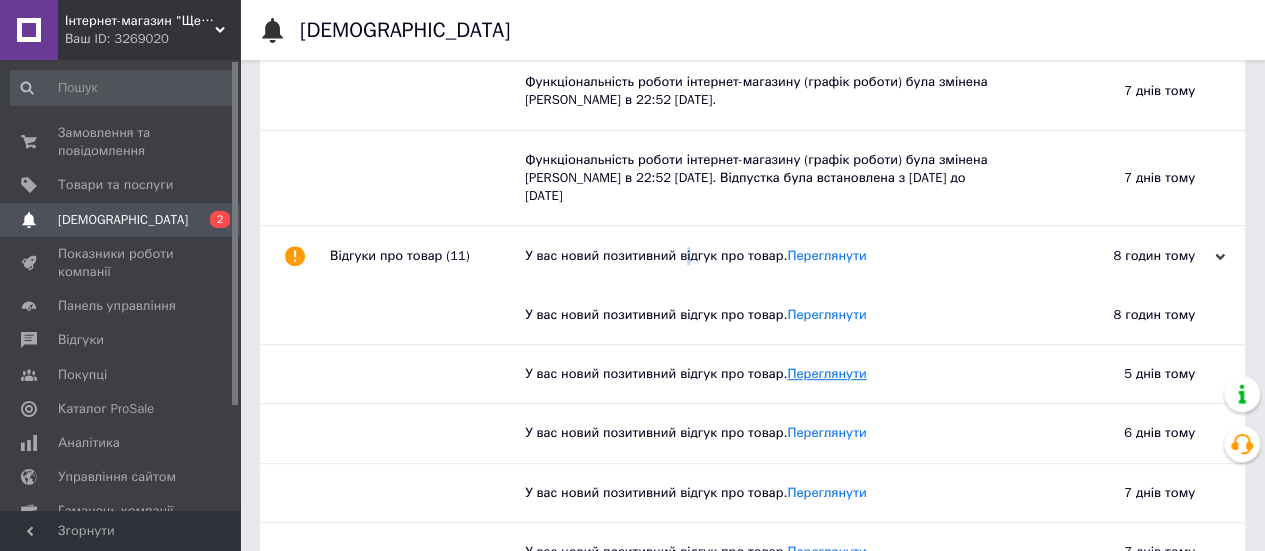 click on "Переглянути" at bounding box center [826, 373] 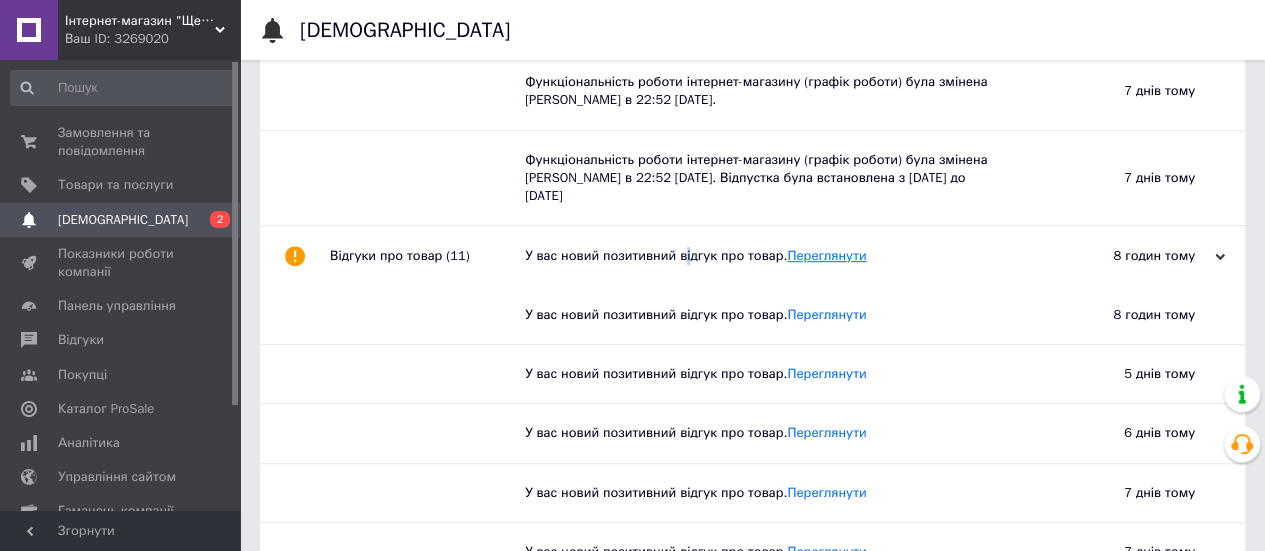 click on "Переглянути" at bounding box center (826, 255) 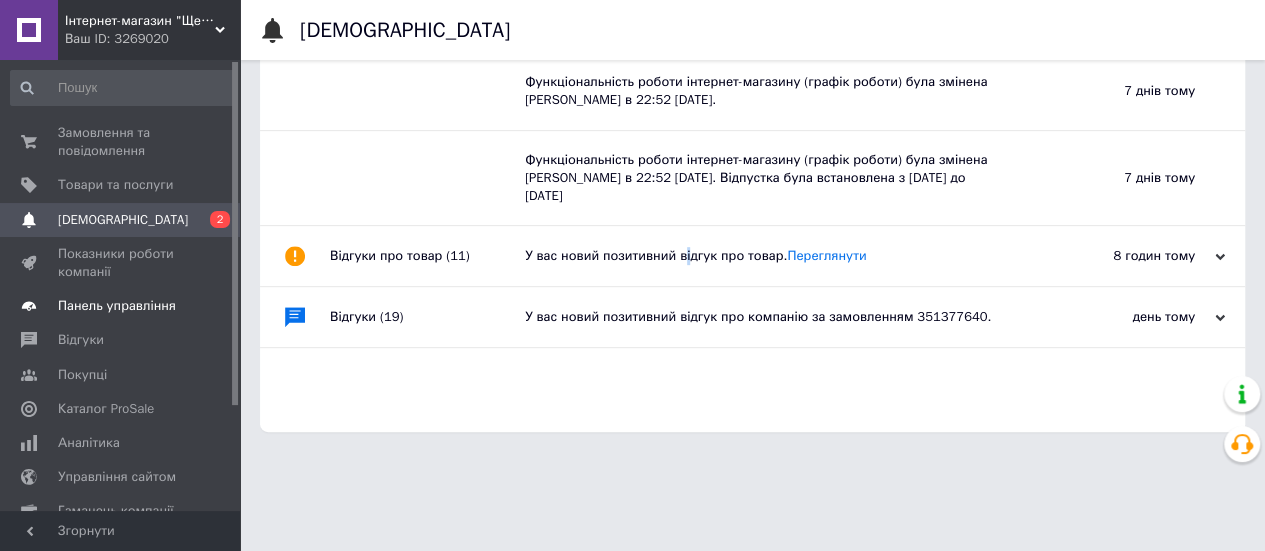 scroll, scrollTop: 253, scrollLeft: 0, axis: vertical 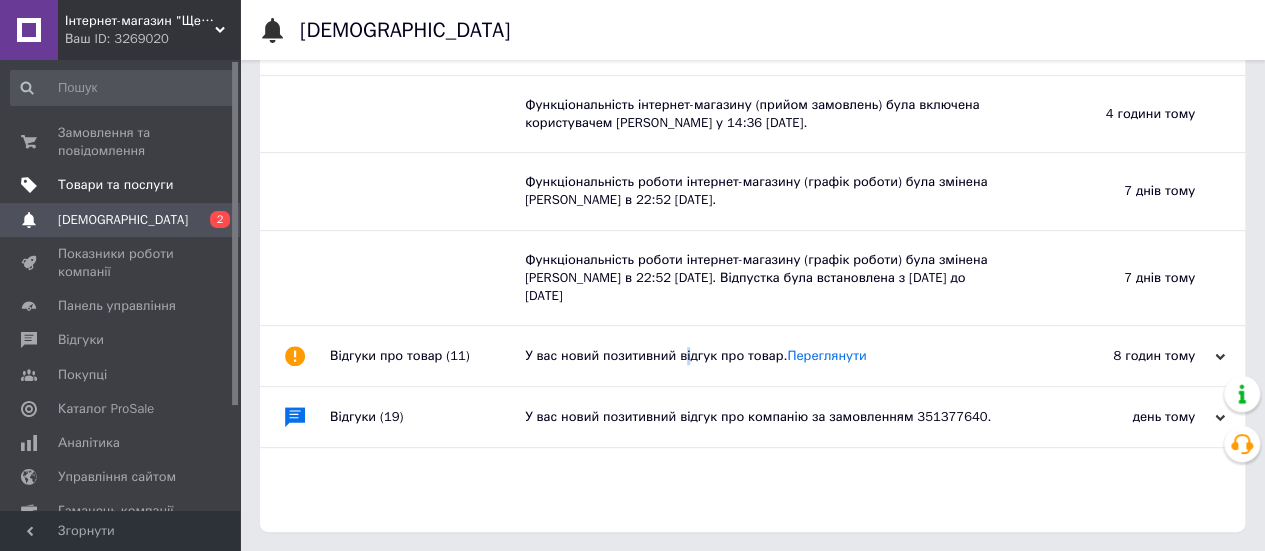click on "Товари та послуги" at bounding box center [123, 185] 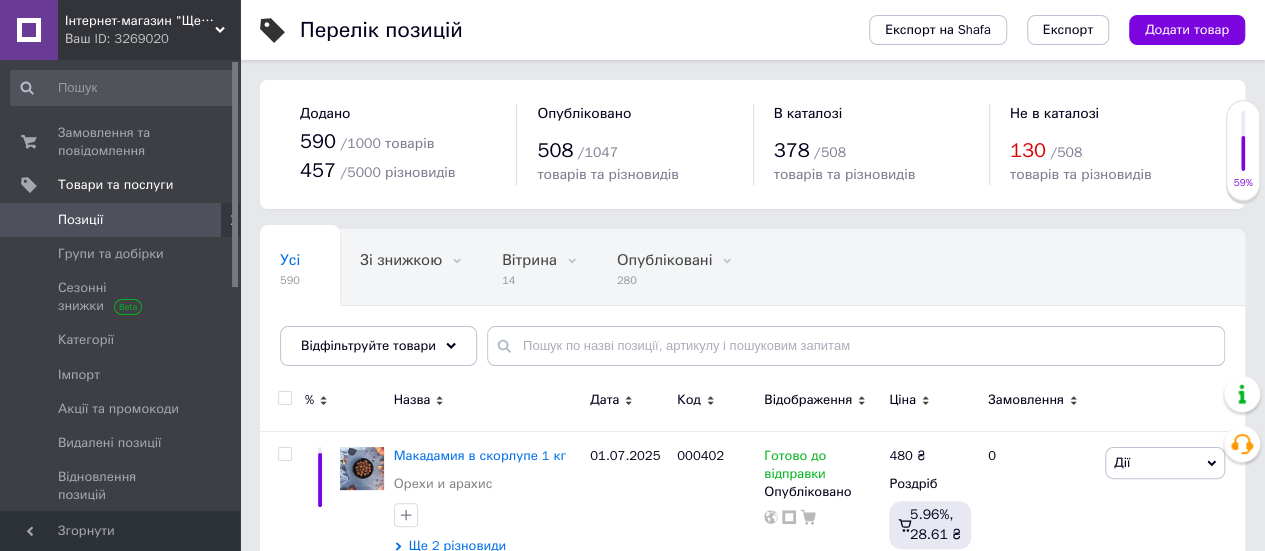 scroll, scrollTop: 200, scrollLeft: 0, axis: vertical 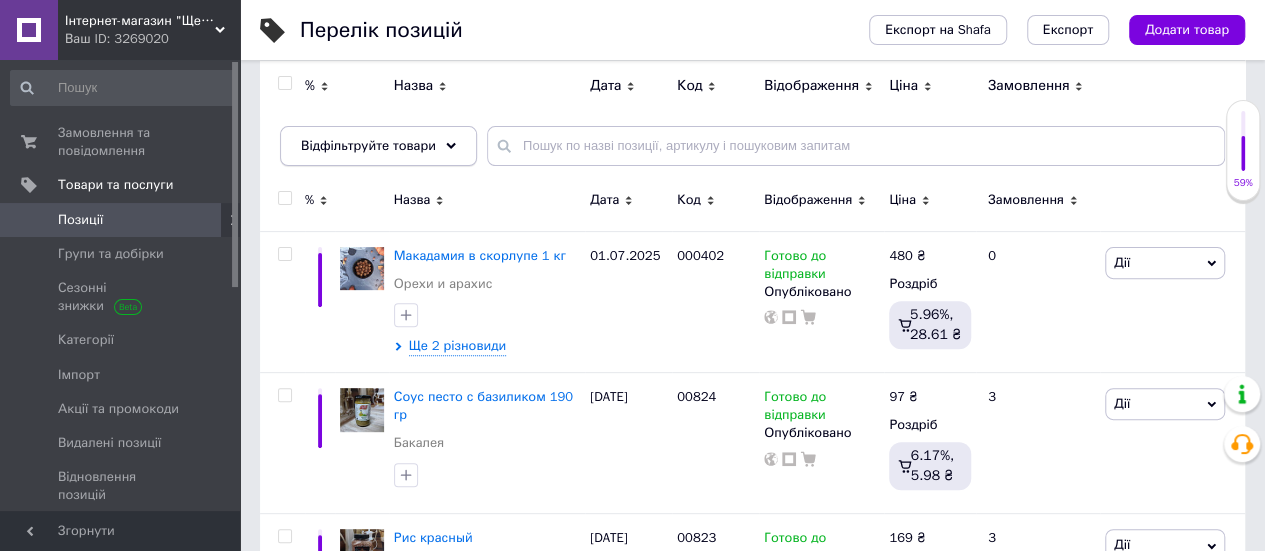 click on "Відфільтруйте товари" at bounding box center [378, 146] 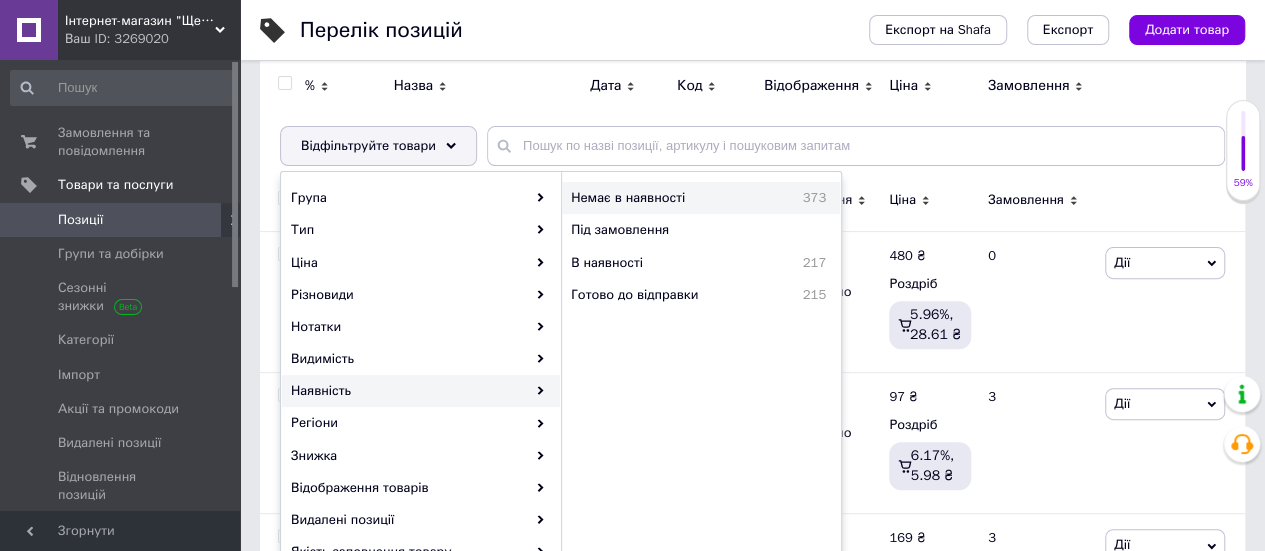 click on "Немає в наявності  373" at bounding box center (701, 198) 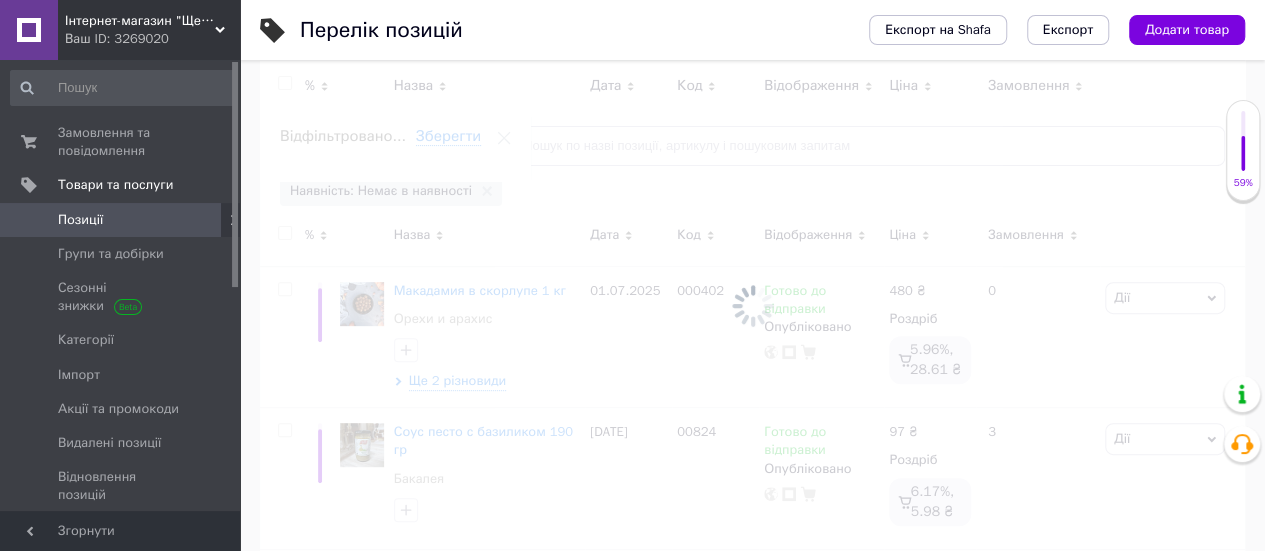 scroll, scrollTop: 0, scrollLeft: 72, axis: horizontal 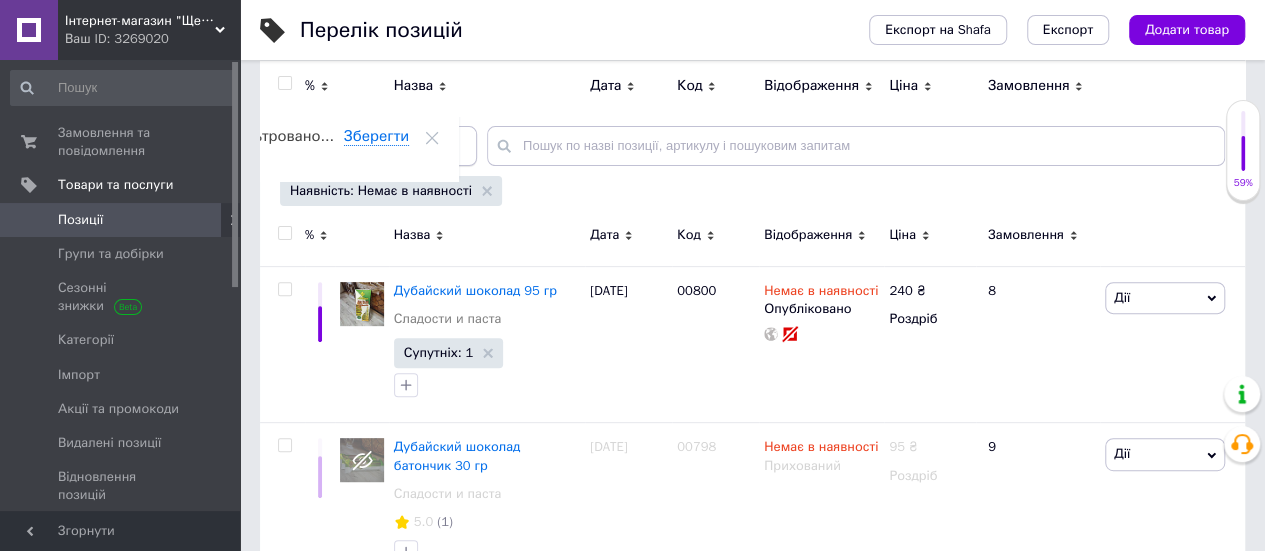 click on "Відфільтруйте товари" at bounding box center [378, 146] 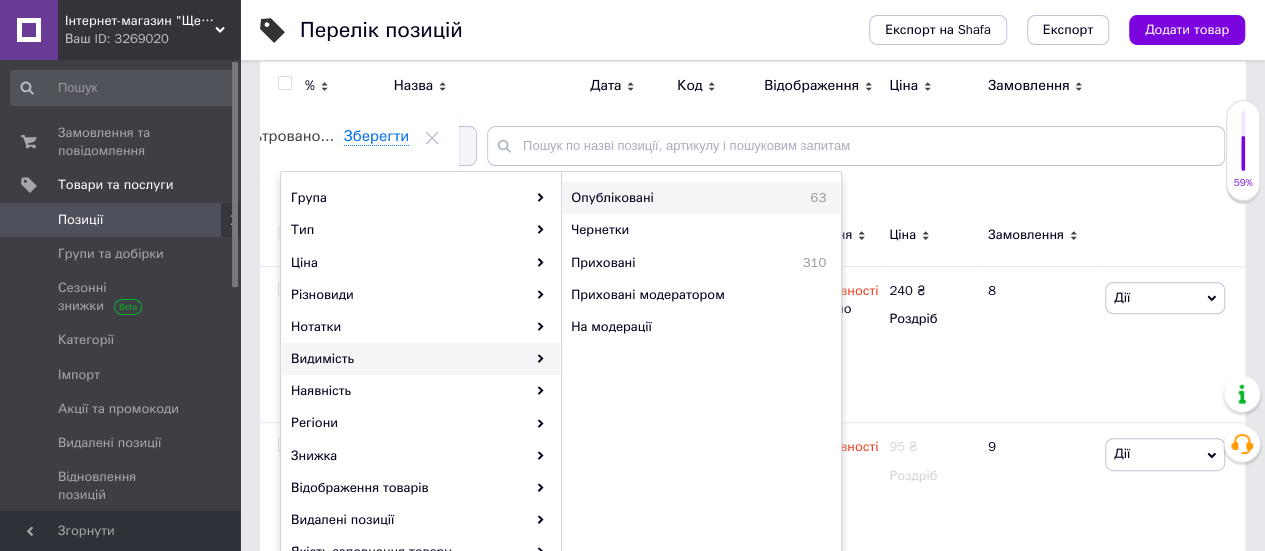 click on "Опубліковані" at bounding box center (668, 198) 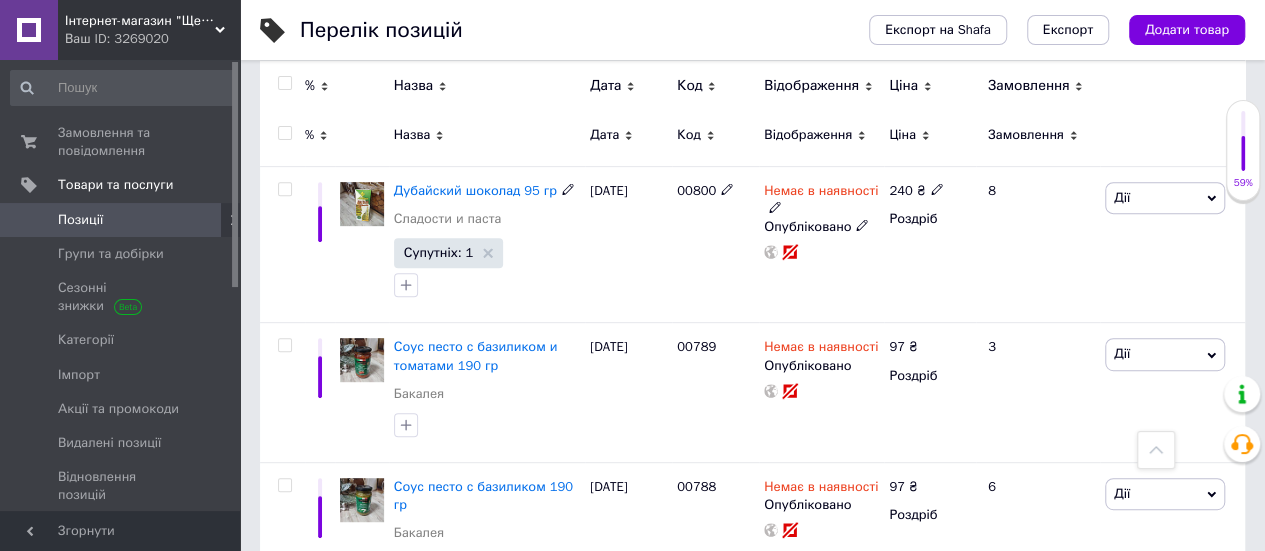 scroll, scrollTop: 500, scrollLeft: 0, axis: vertical 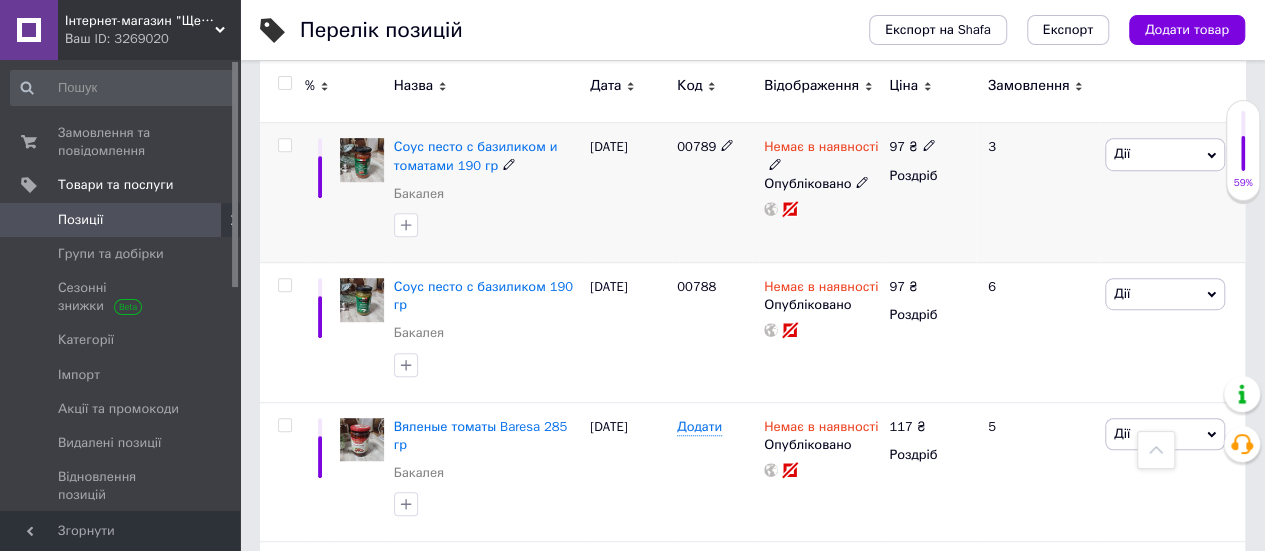 click on "Дії" at bounding box center [1165, 154] 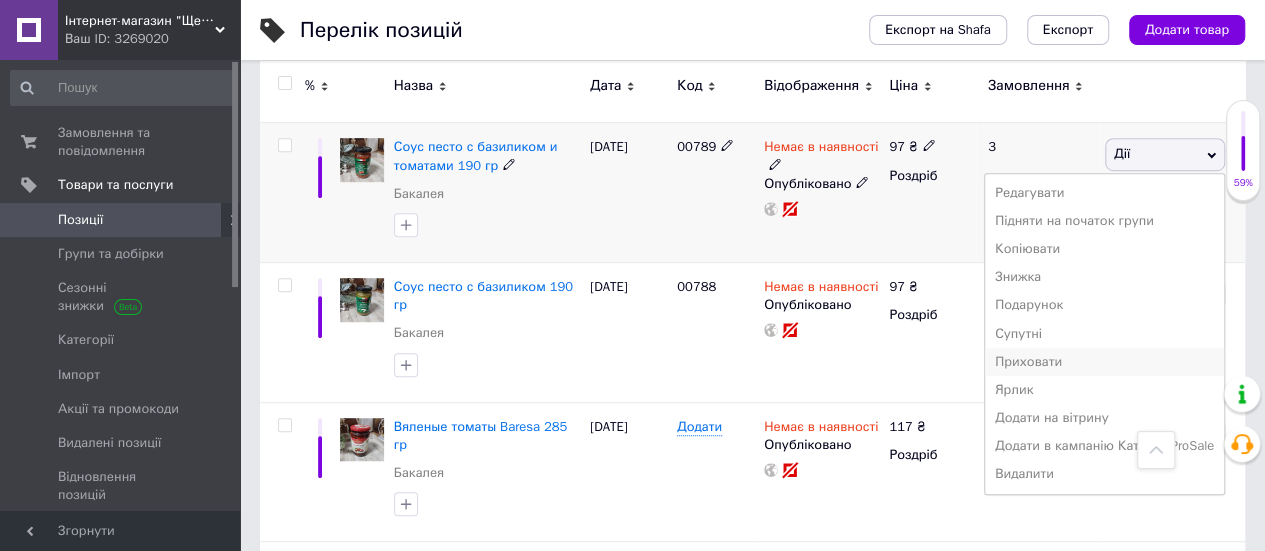 click on "Приховати" at bounding box center [1104, 362] 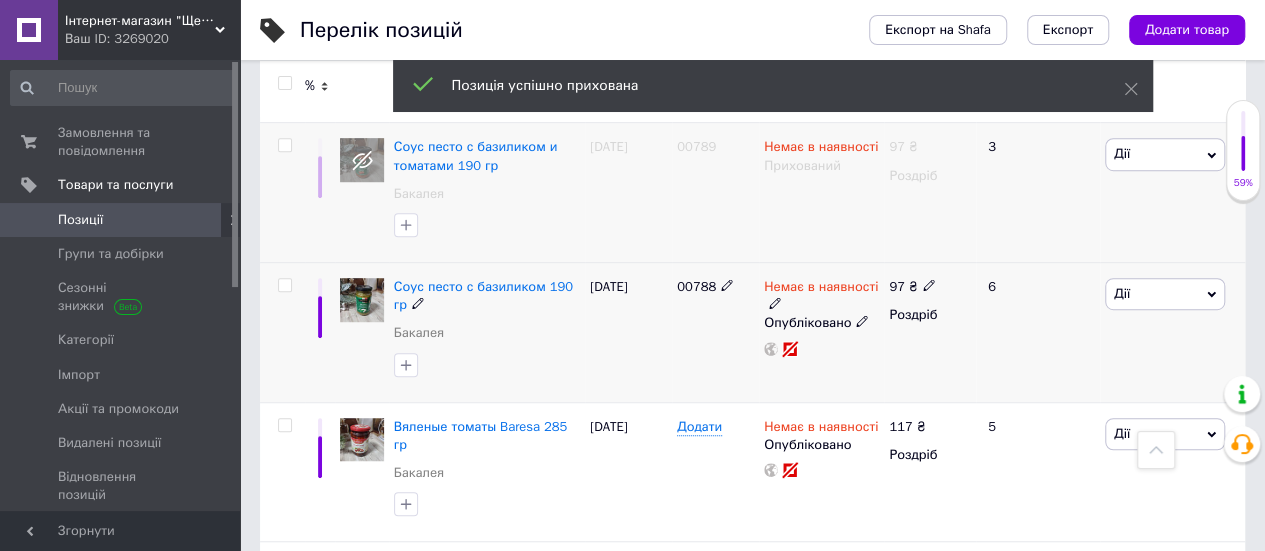 click on "Дії" at bounding box center [1165, 294] 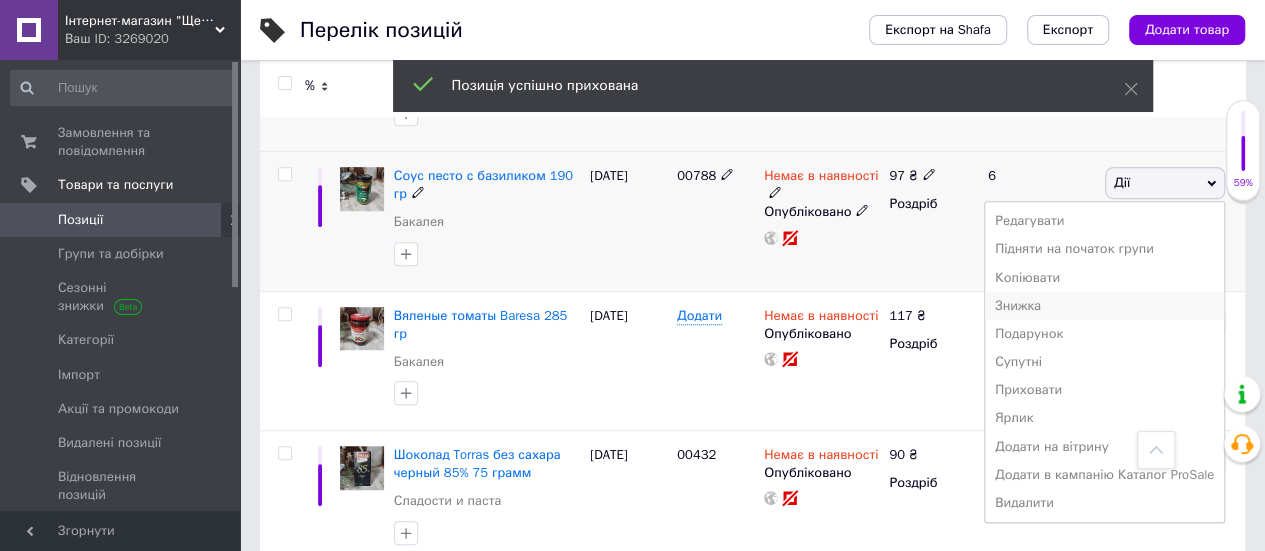 scroll, scrollTop: 800, scrollLeft: 0, axis: vertical 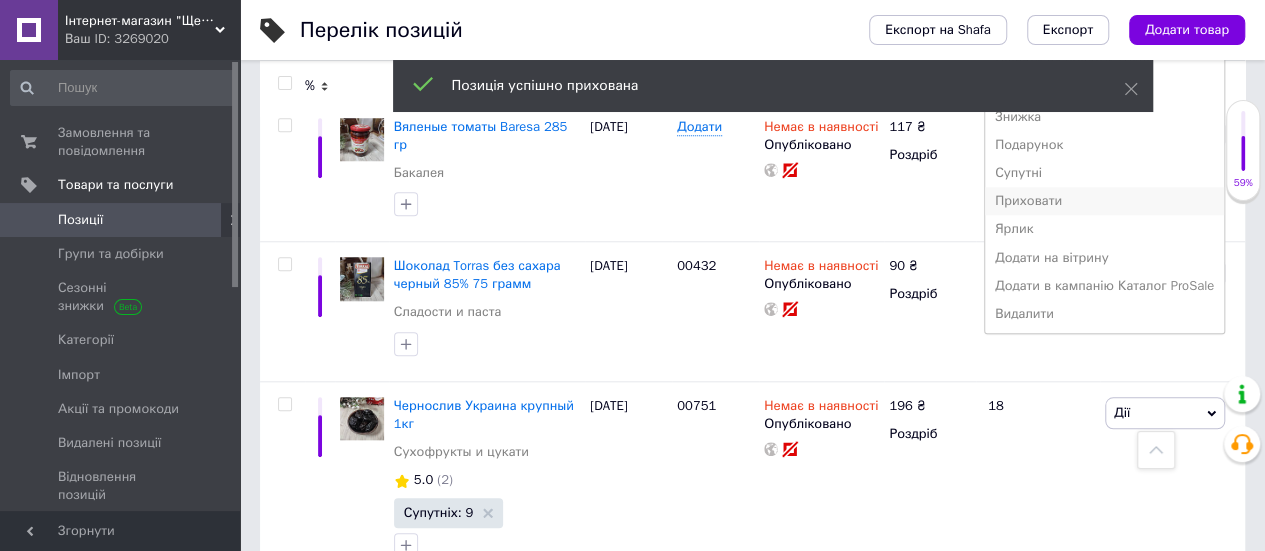 click on "Приховати" at bounding box center [1104, 201] 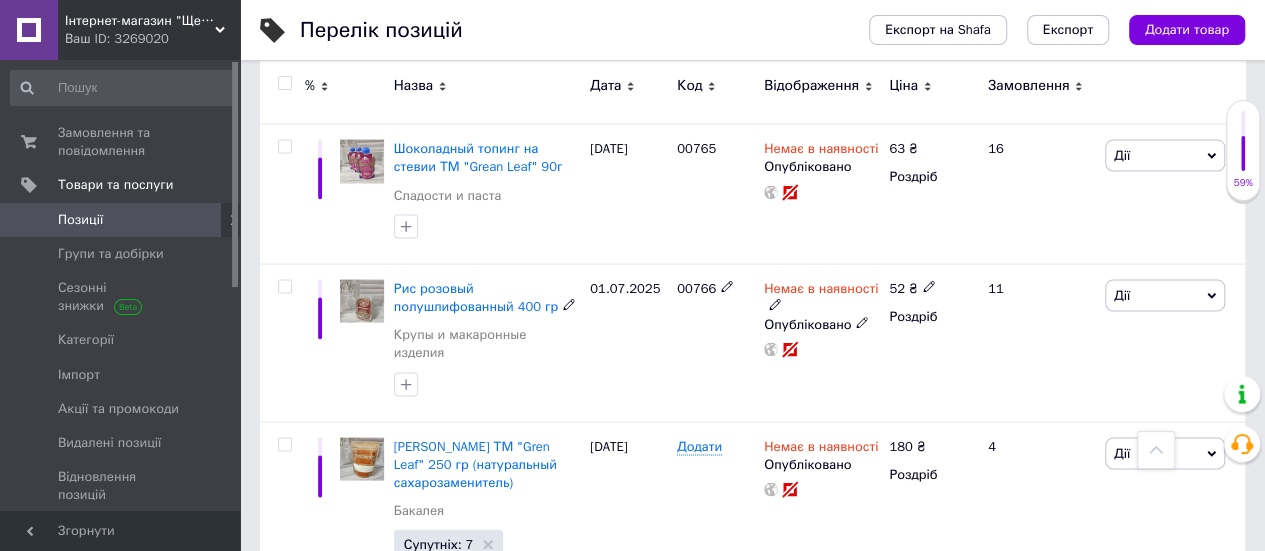scroll, scrollTop: 1900, scrollLeft: 0, axis: vertical 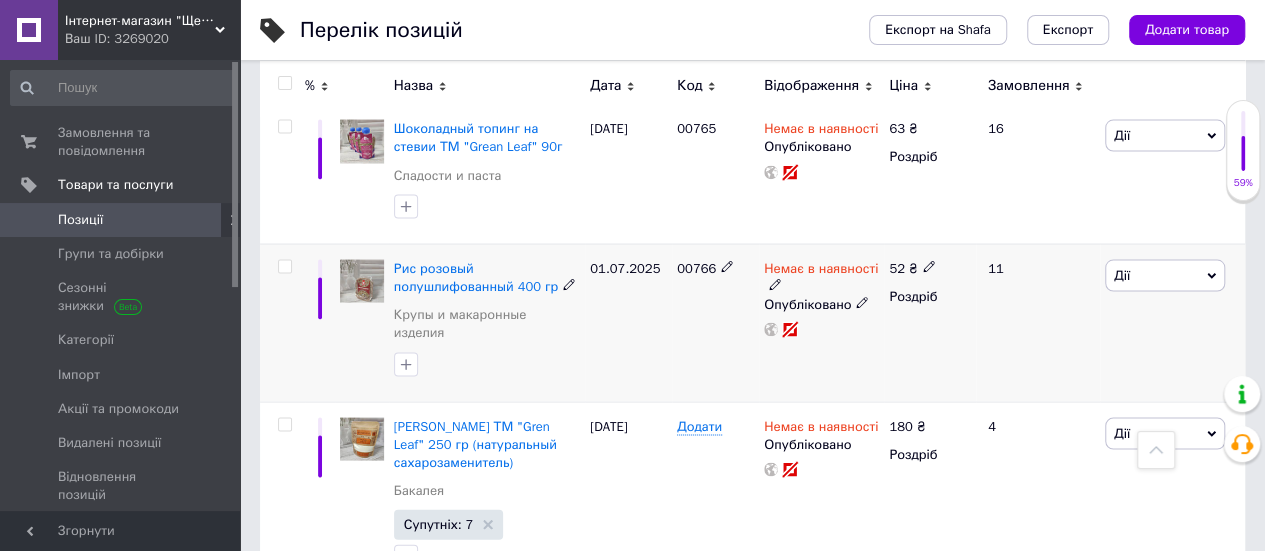 click on "Дії" at bounding box center [1165, 276] 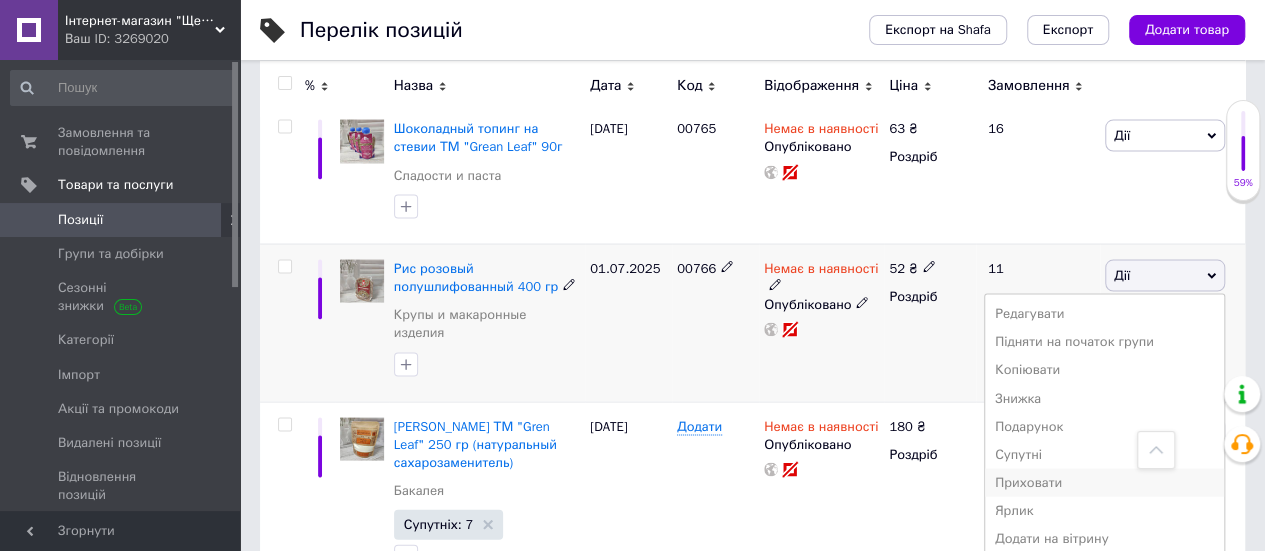 click on "Приховати" at bounding box center [1104, 483] 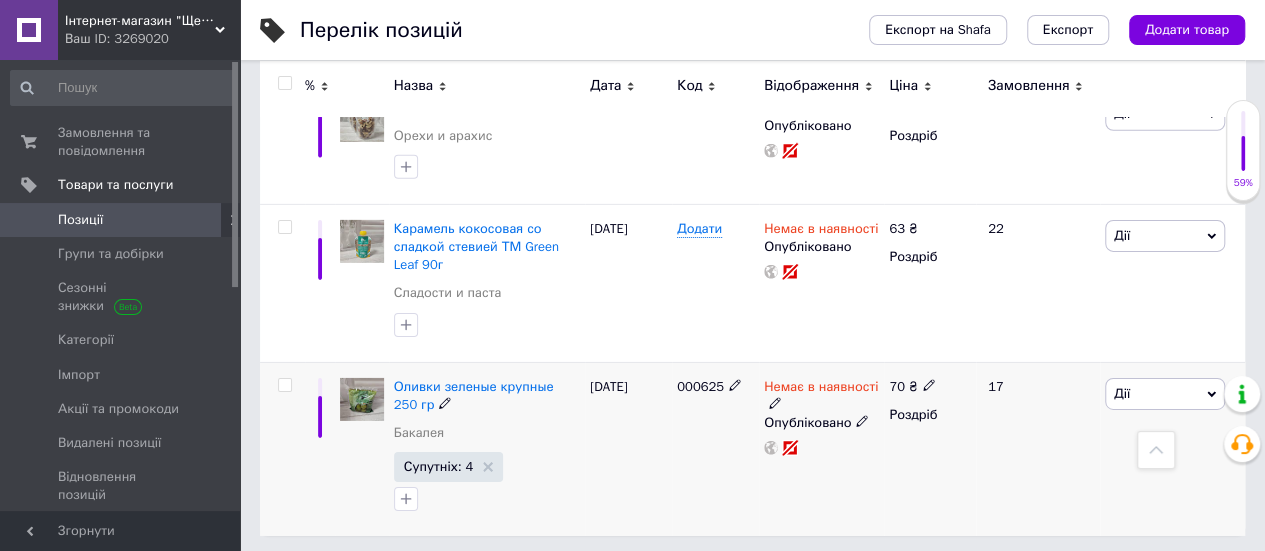 scroll, scrollTop: 3118, scrollLeft: 0, axis: vertical 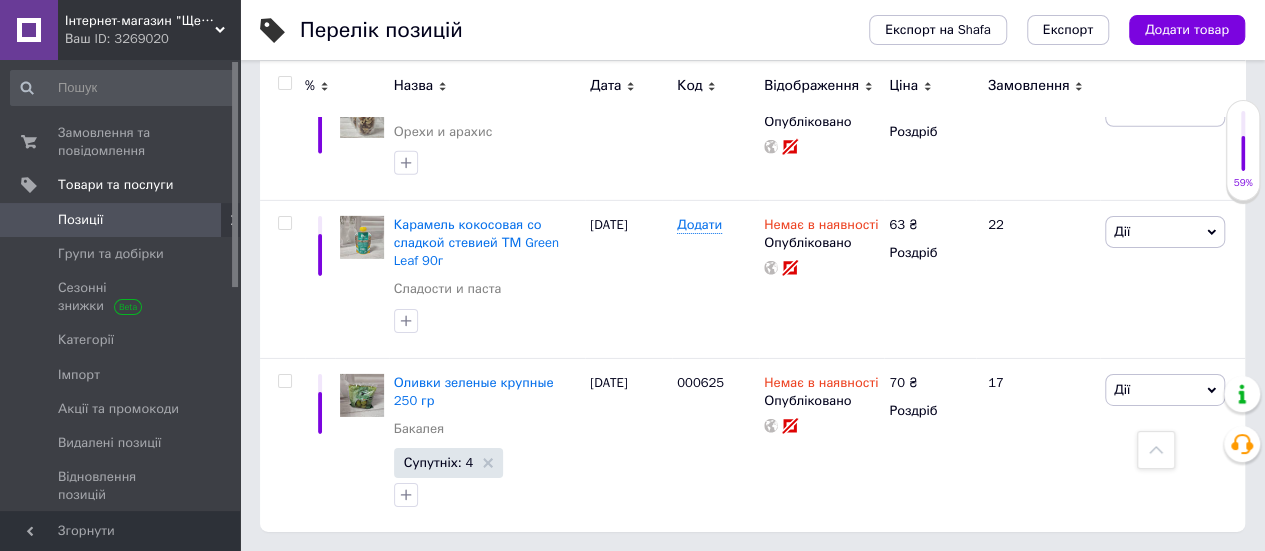 click on "2" at bounding box center [327, 573] 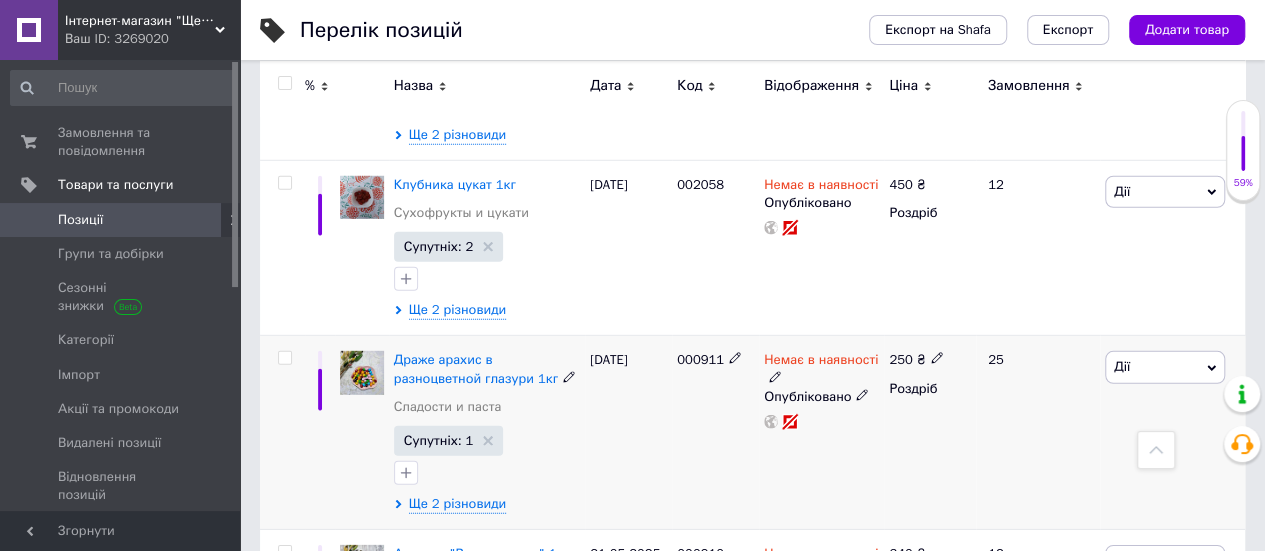 scroll, scrollTop: 2677, scrollLeft: 0, axis: vertical 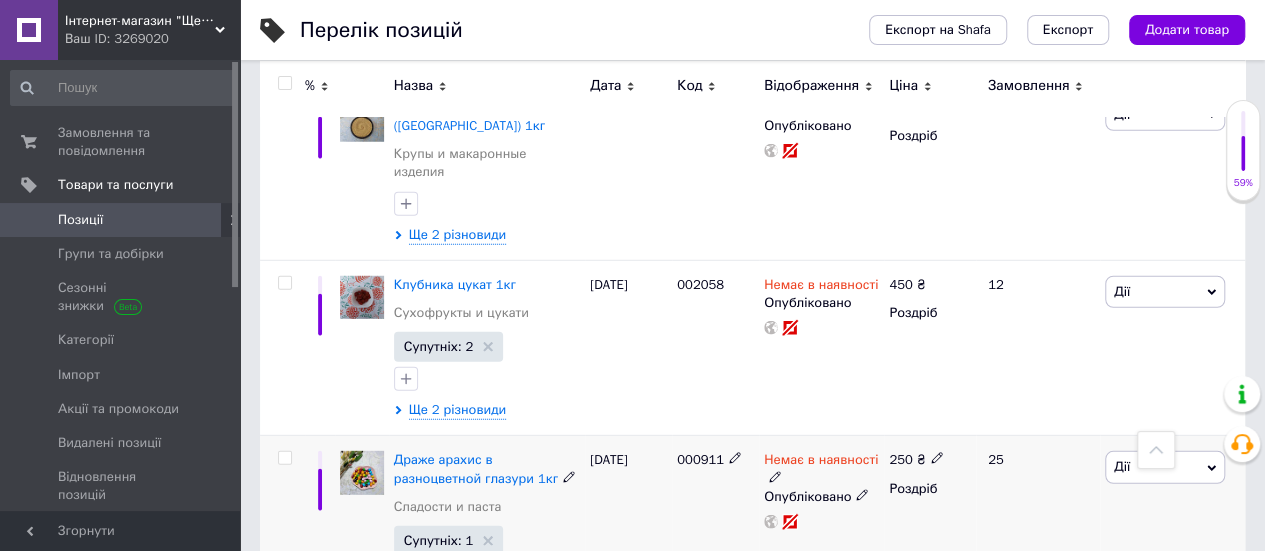click on "Дії" at bounding box center (1165, 467) 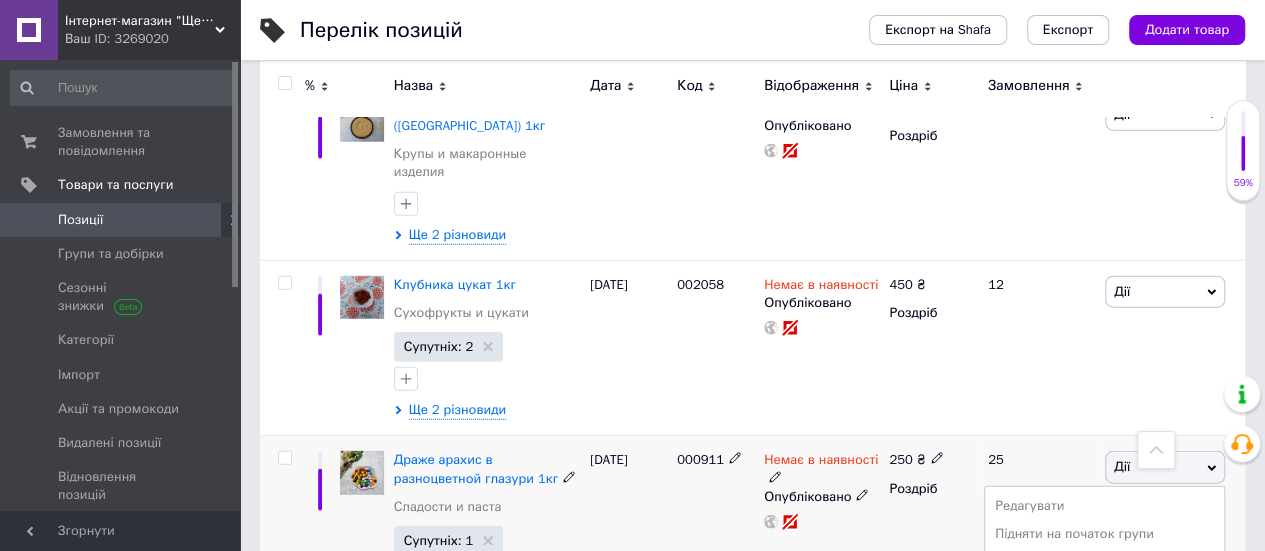 click on "Приховати" at bounding box center [1104, 675] 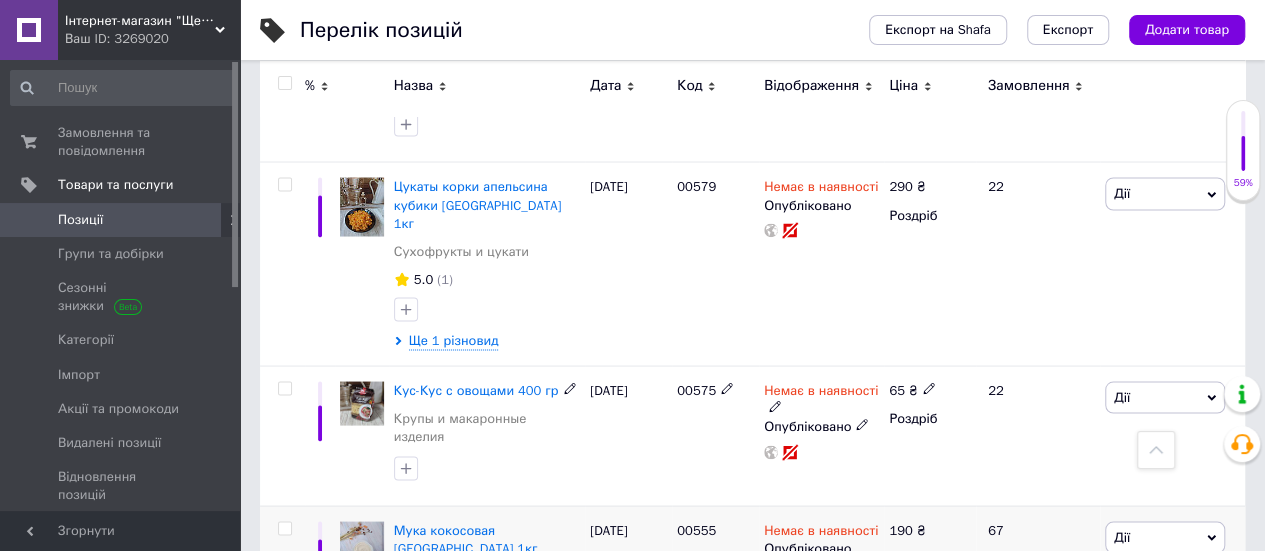 scroll, scrollTop: 1677, scrollLeft: 0, axis: vertical 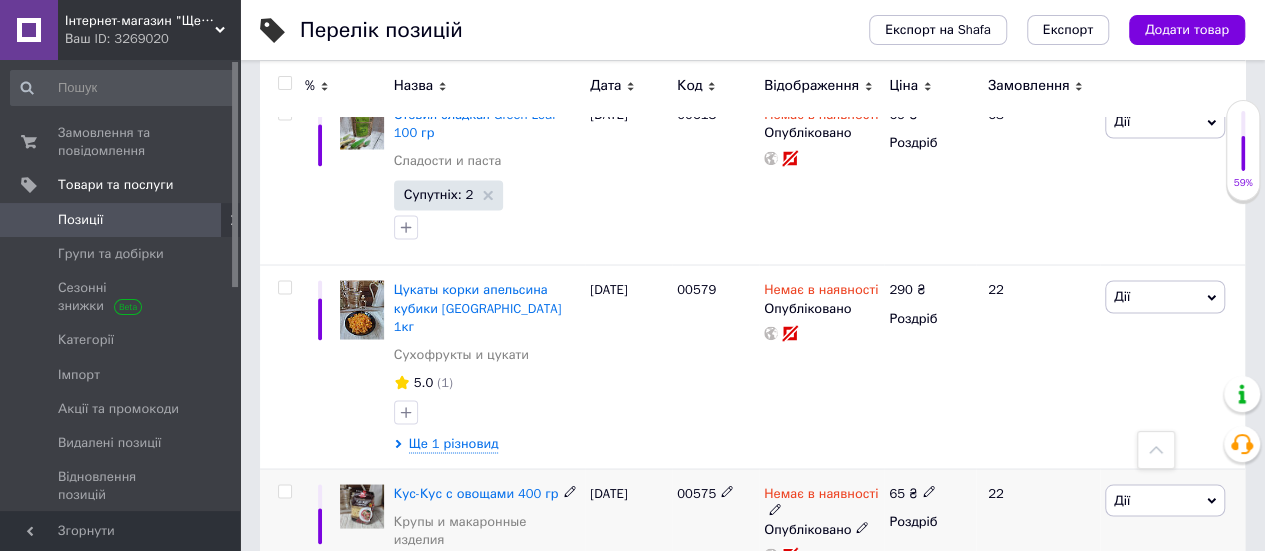click 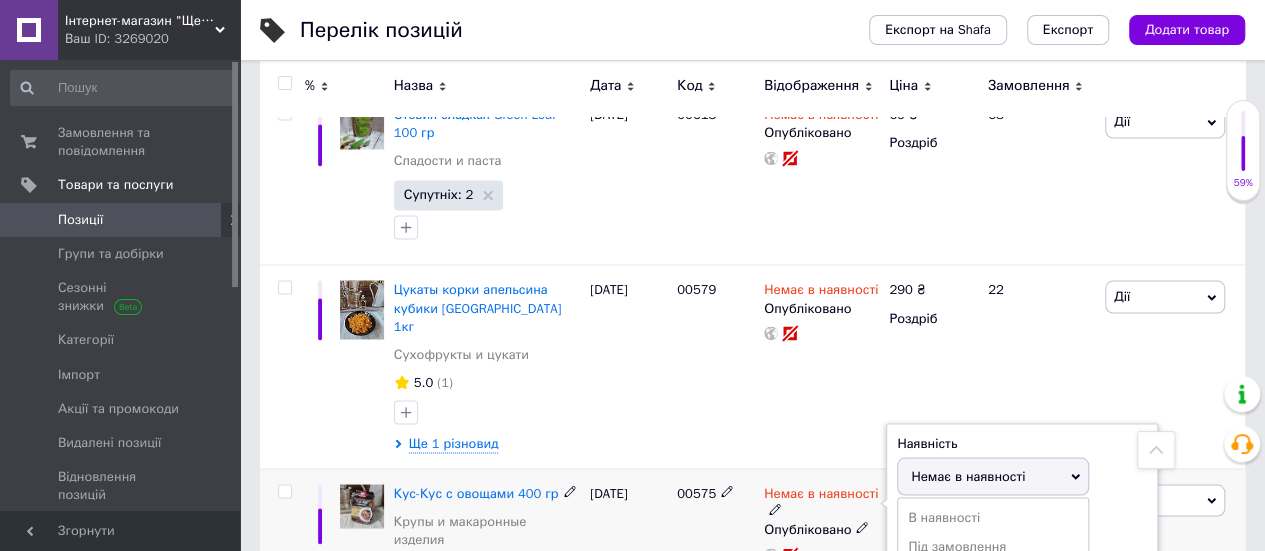 click on "Готово до відправки" at bounding box center [993, 574] 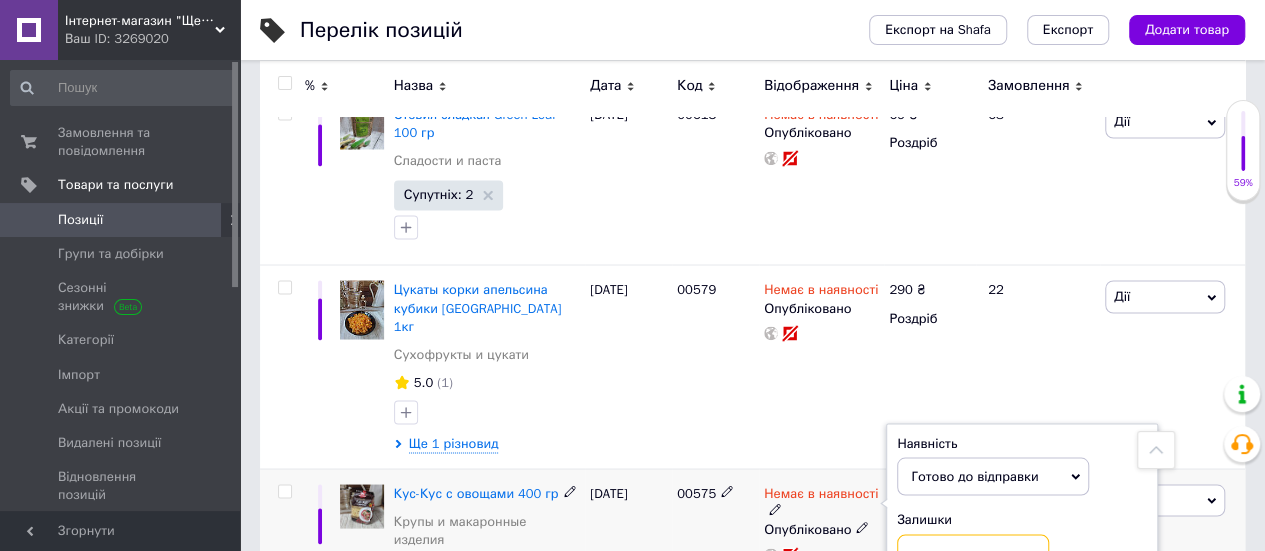 click at bounding box center [973, 554] 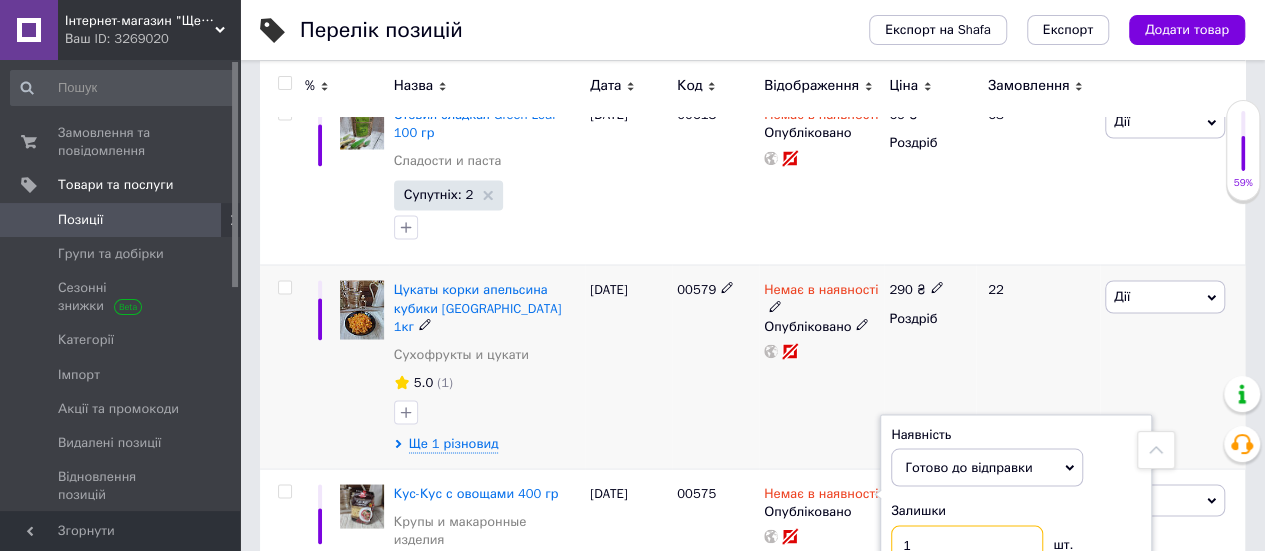 type on "1" 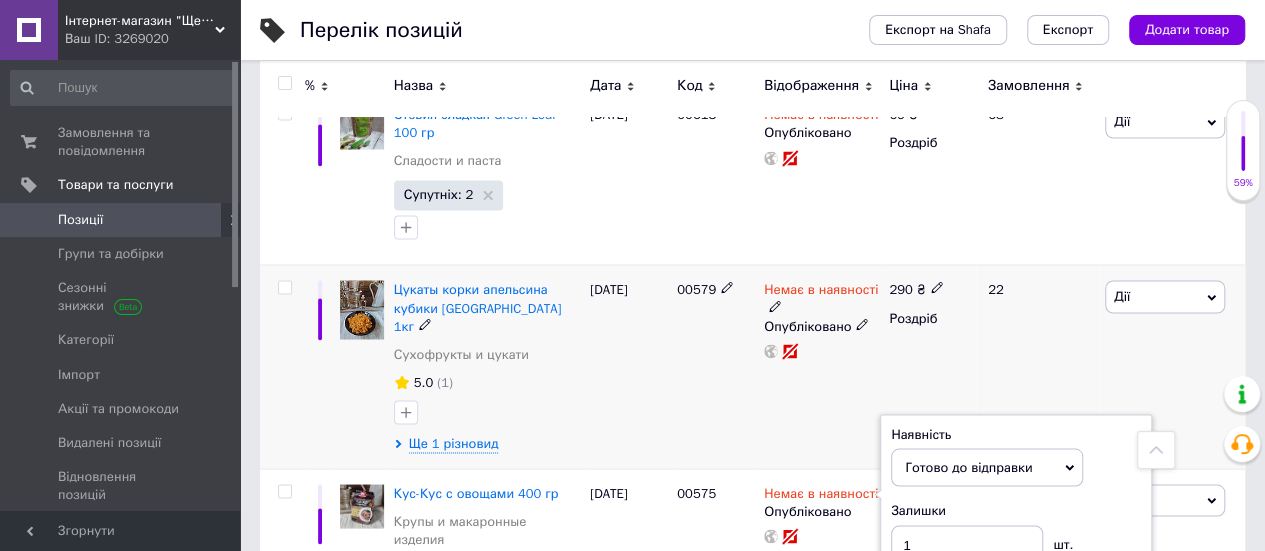 click on "Немає в наявності Опубліковано" at bounding box center [821, 367] 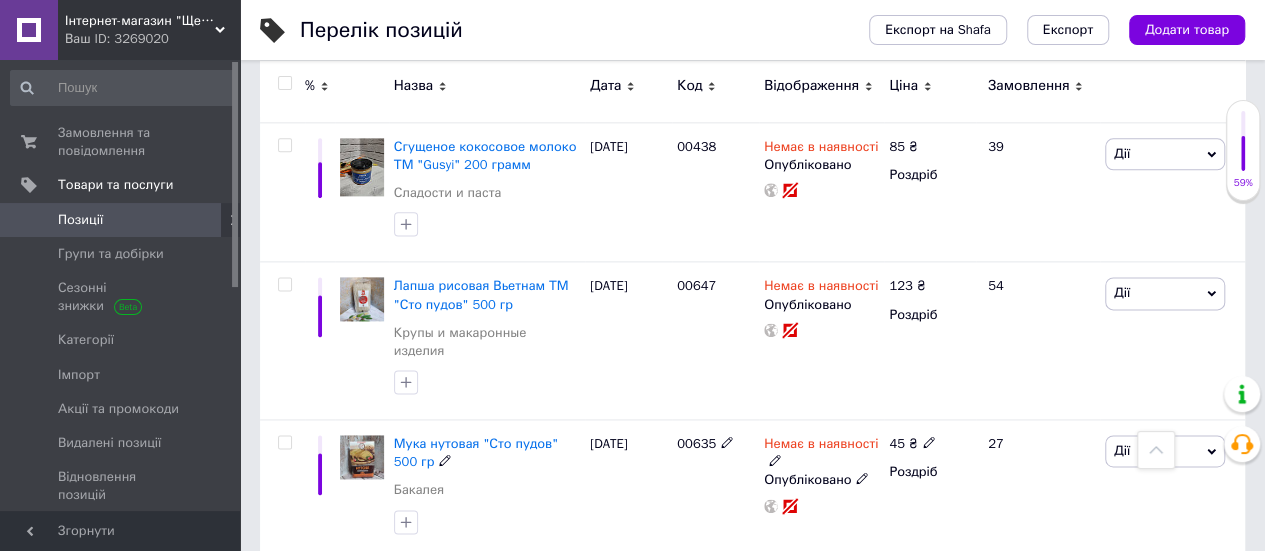 scroll, scrollTop: 1177, scrollLeft: 0, axis: vertical 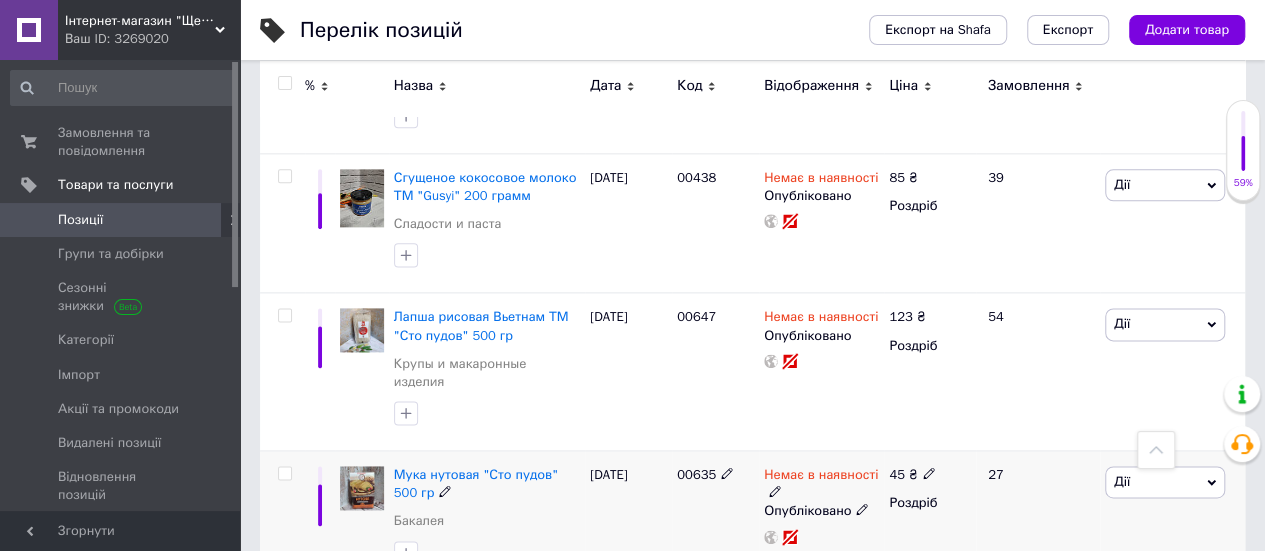click on "Дії" at bounding box center (1165, 482) 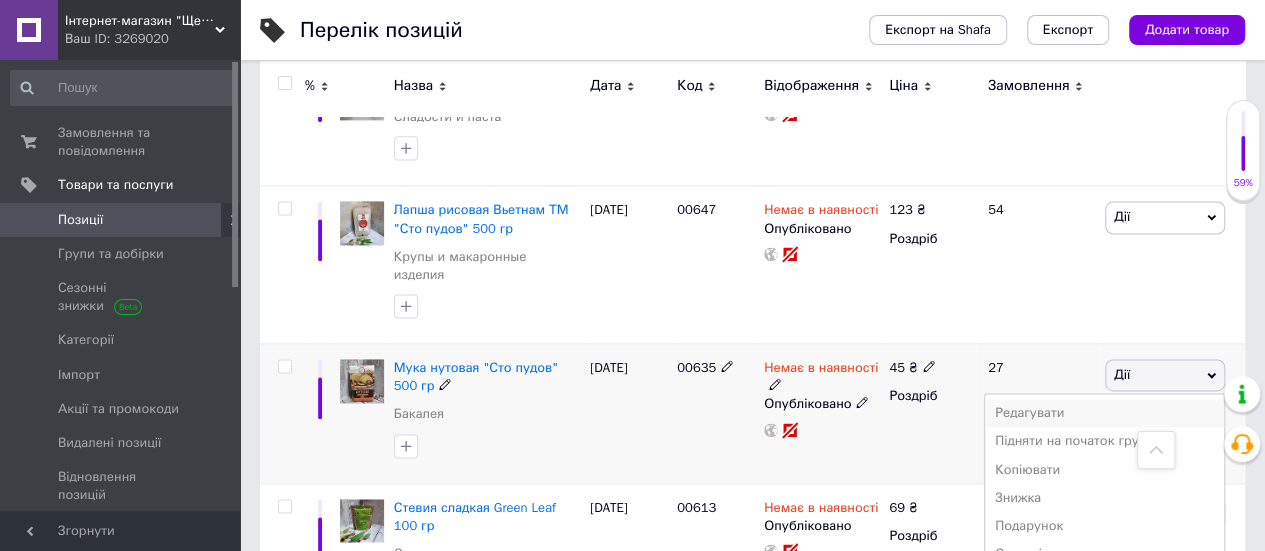 scroll, scrollTop: 1377, scrollLeft: 0, axis: vertical 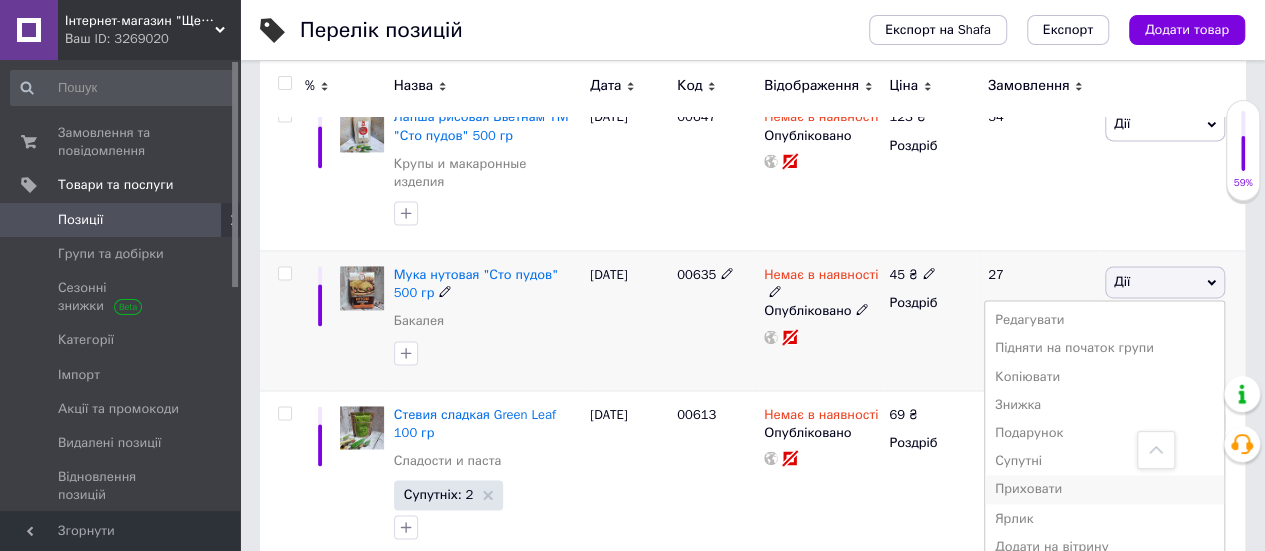 click on "Приховати" at bounding box center [1104, 489] 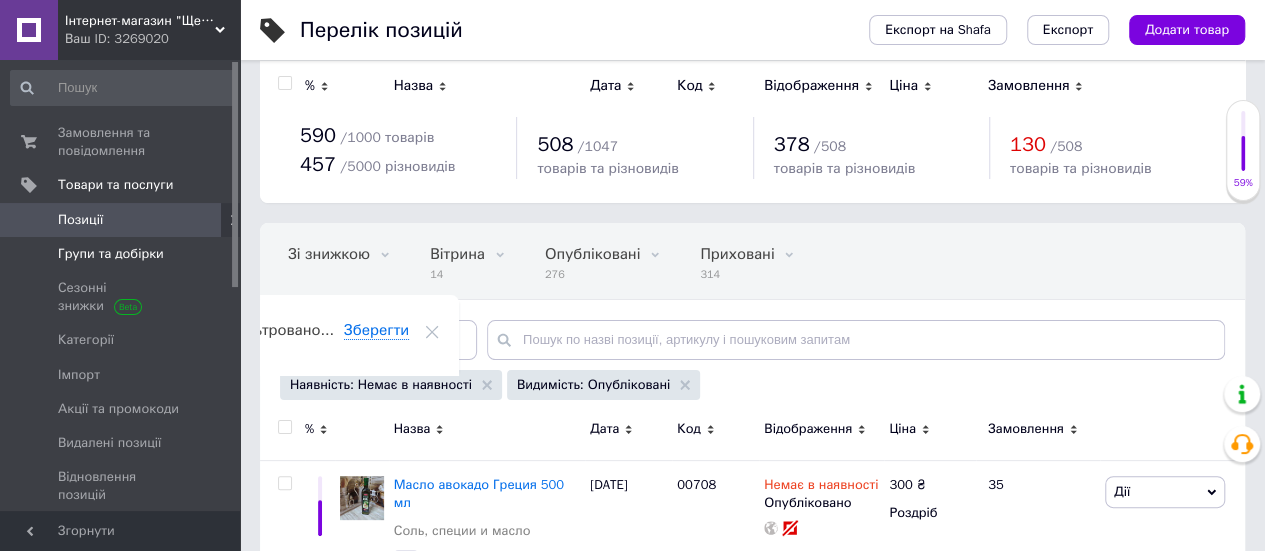 scroll, scrollTop: 0, scrollLeft: 0, axis: both 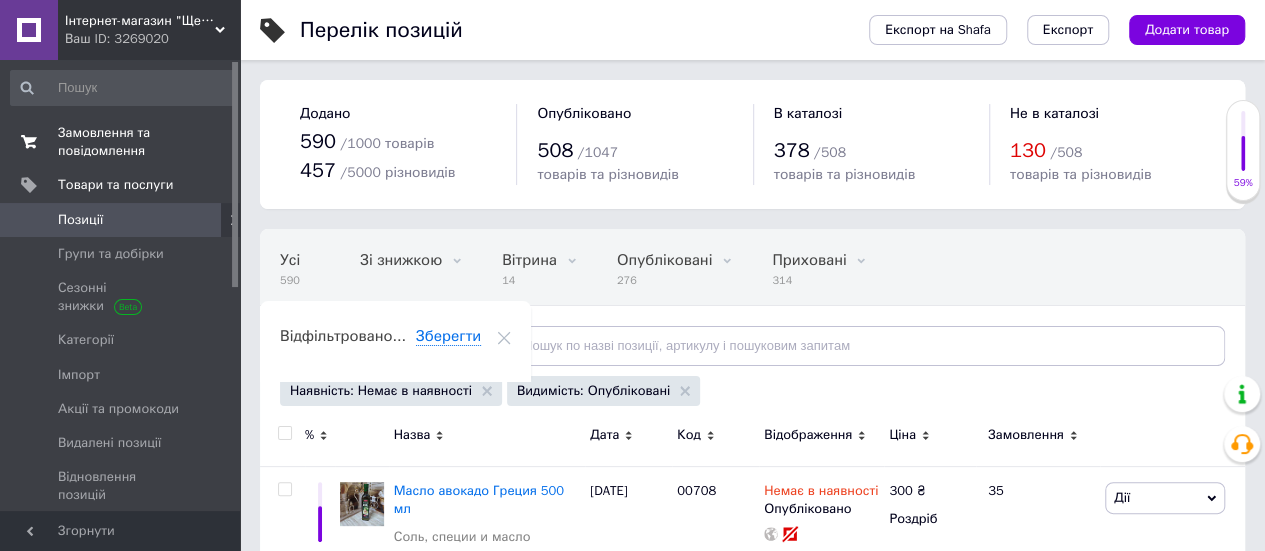 click on "Замовлення та повідомлення" at bounding box center (121, 142) 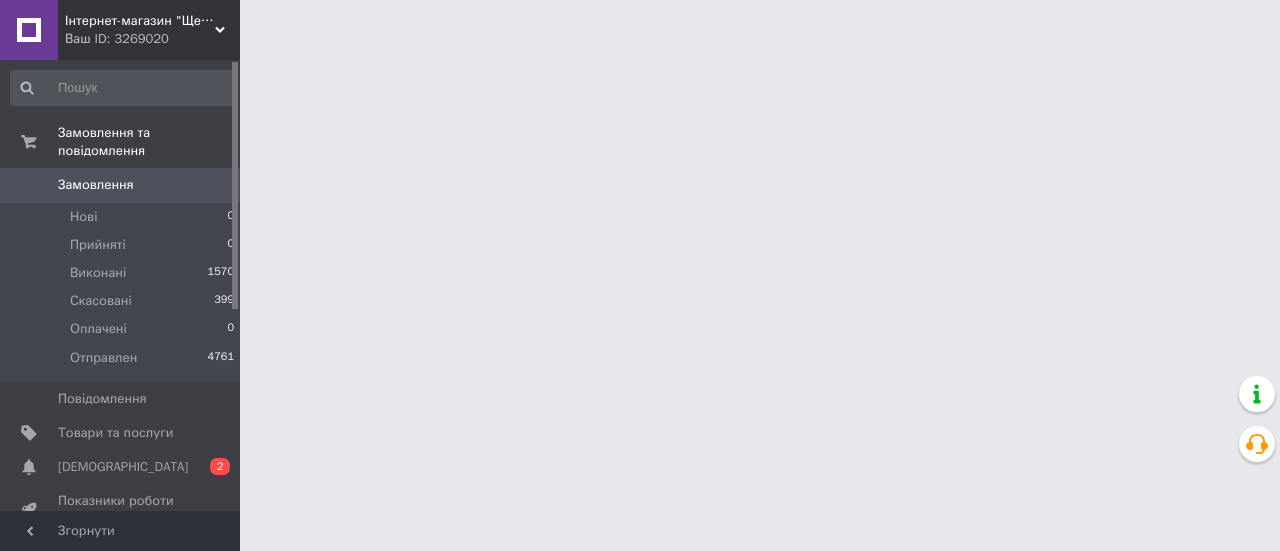 click on "Інтернет-магазин "Щедра Хата" Ваш ID: 3269020" at bounding box center (149, 30) 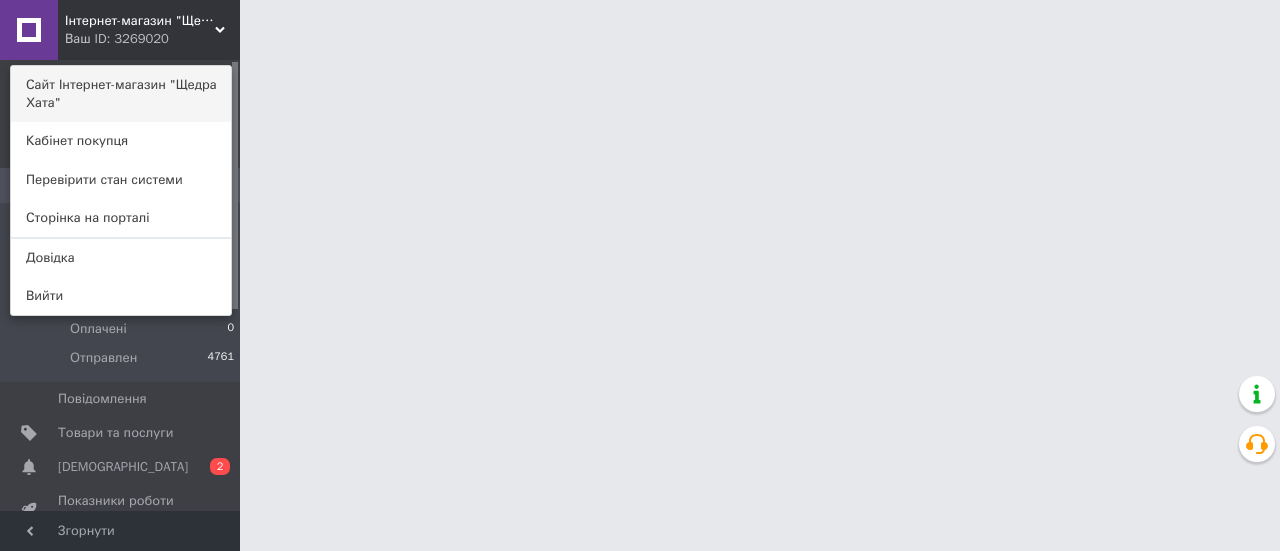 click on "Сайт Інтернет-магазин "Щедра Хата"" at bounding box center [121, 94] 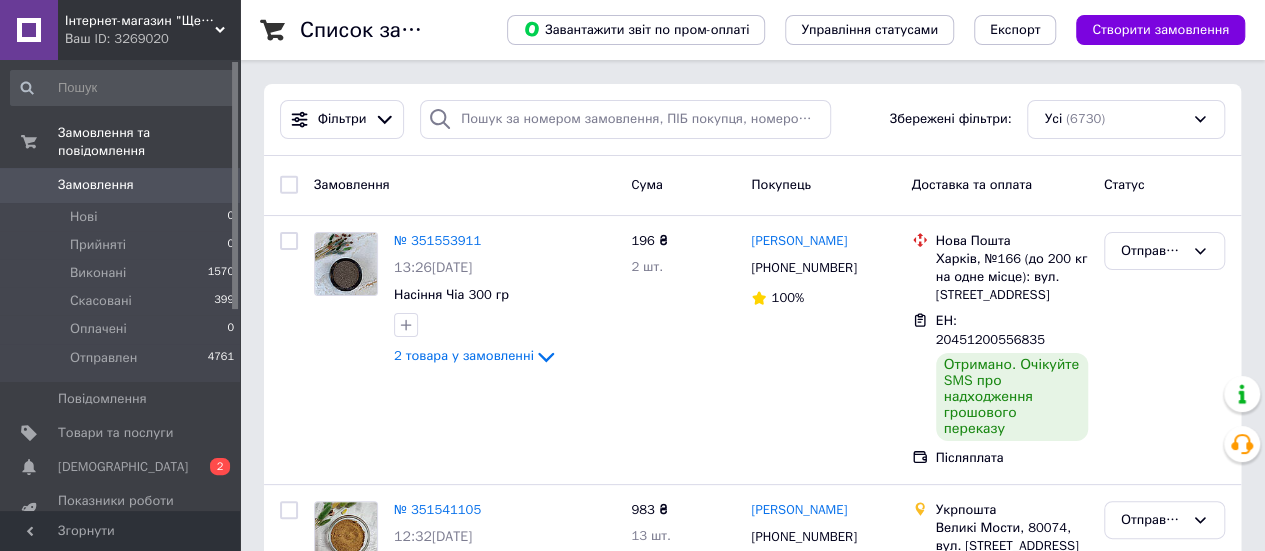 click on "Фільтри Збережені фільтри: Усі (6730)" at bounding box center (752, 120) 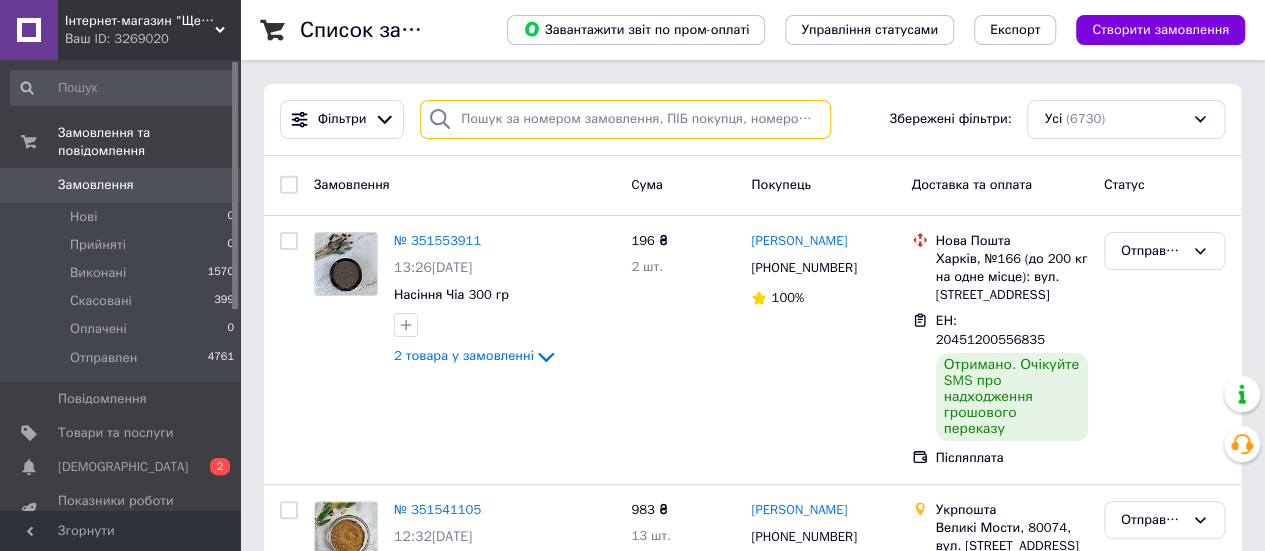 click at bounding box center [625, 119] 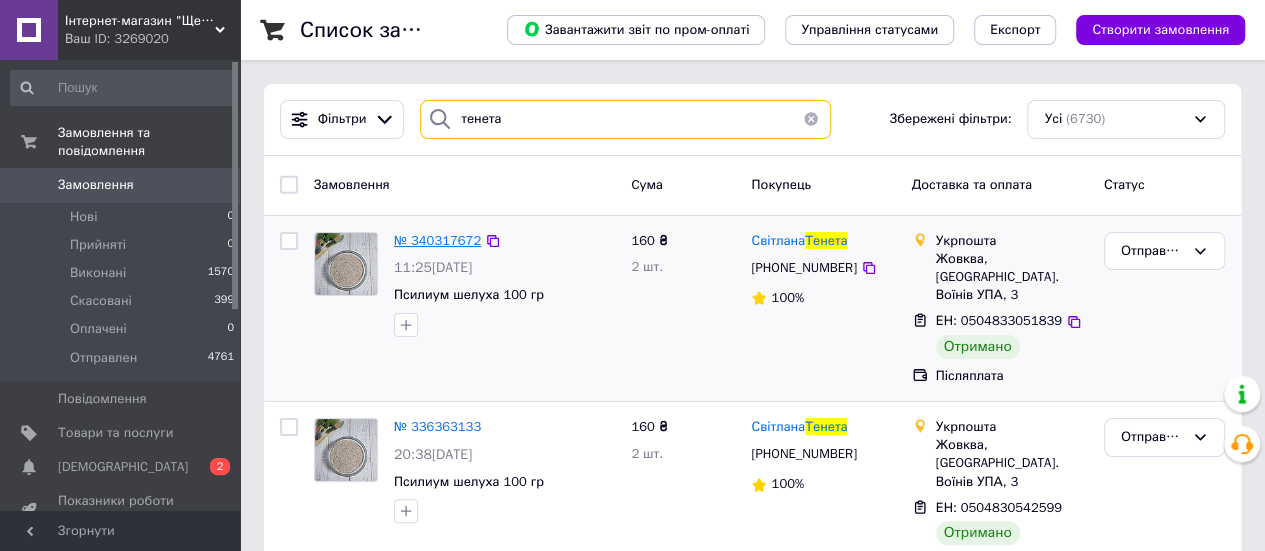 type on "тенета" 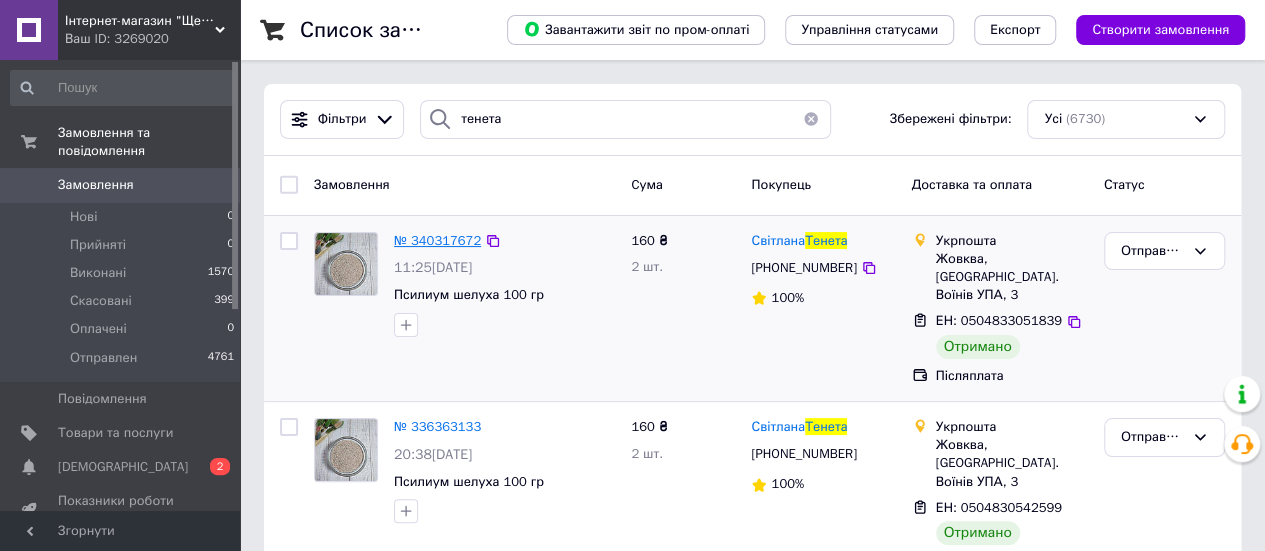click on "№ 340317672" at bounding box center [437, 240] 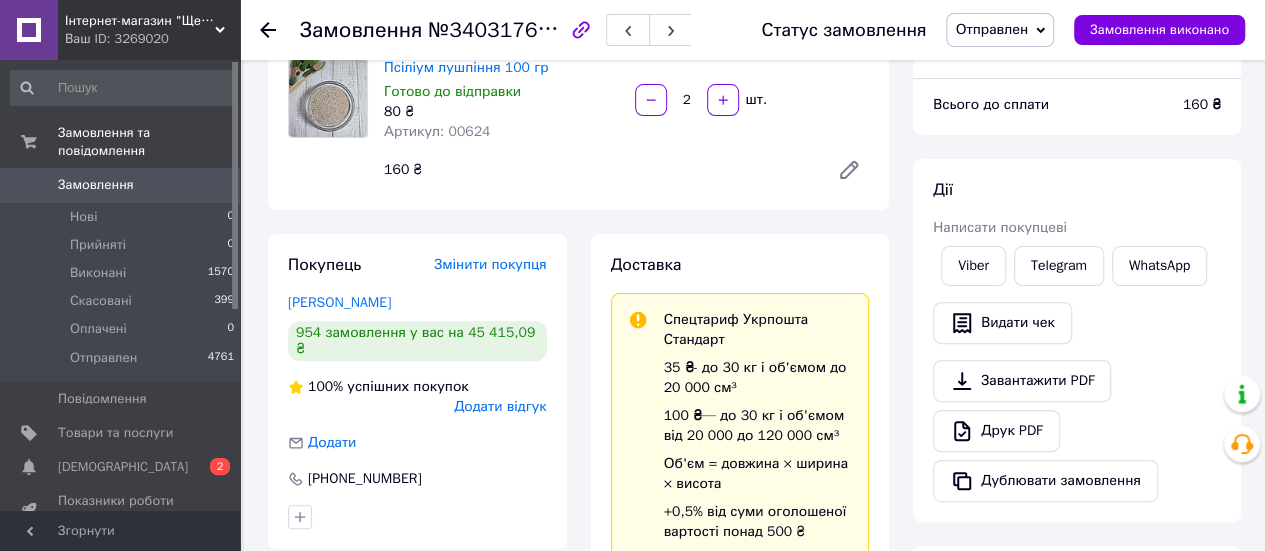 scroll, scrollTop: 300, scrollLeft: 0, axis: vertical 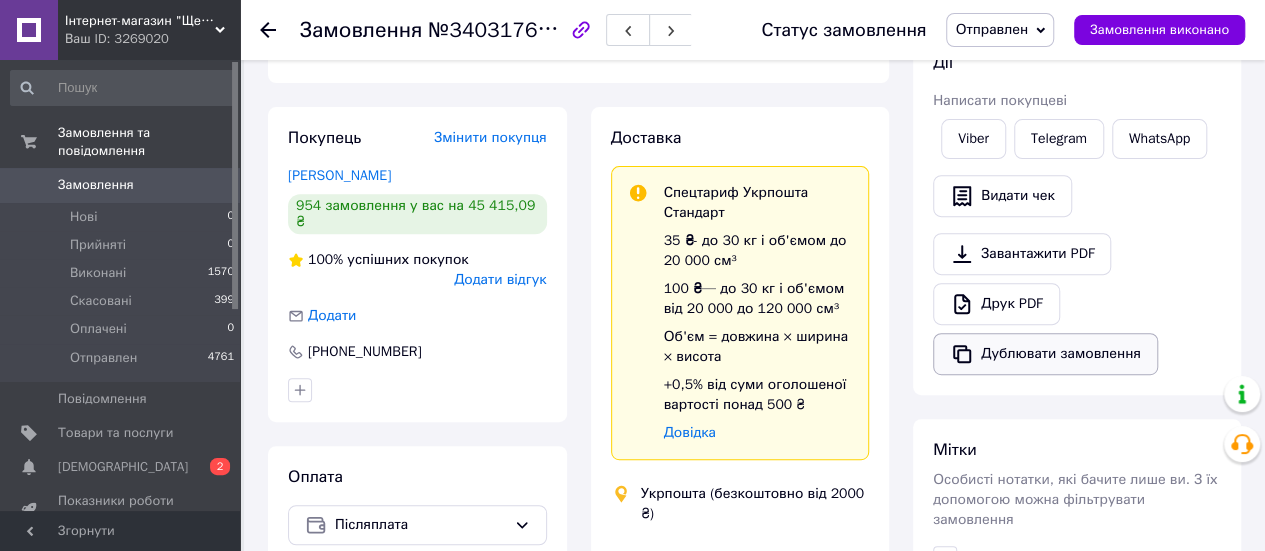 click on "Дублювати замовлення" at bounding box center (1045, 354) 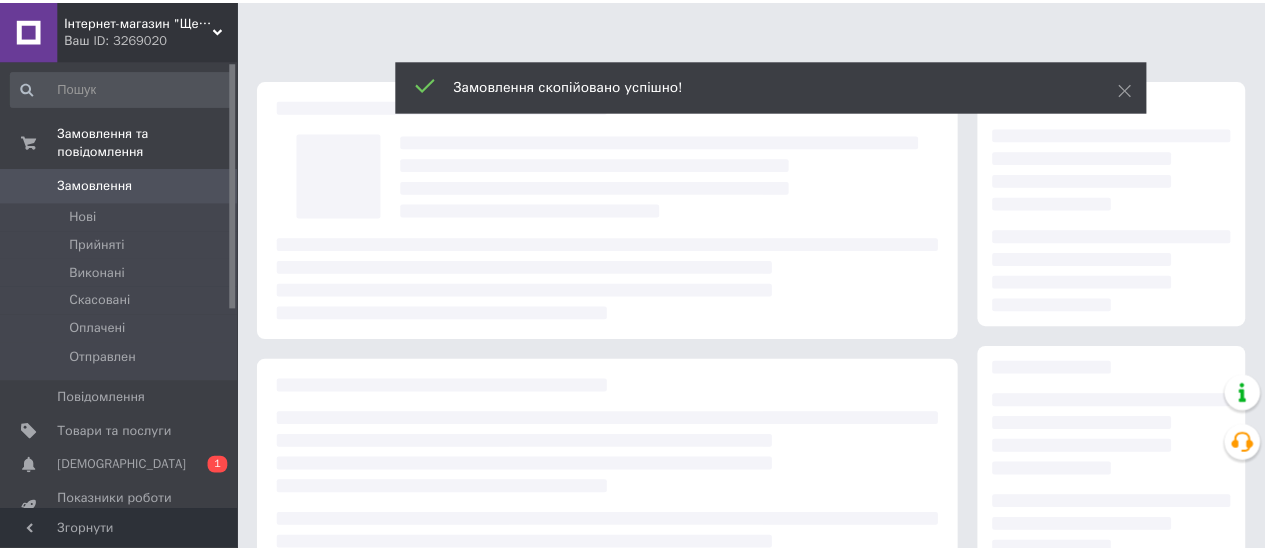 scroll, scrollTop: 0, scrollLeft: 0, axis: both 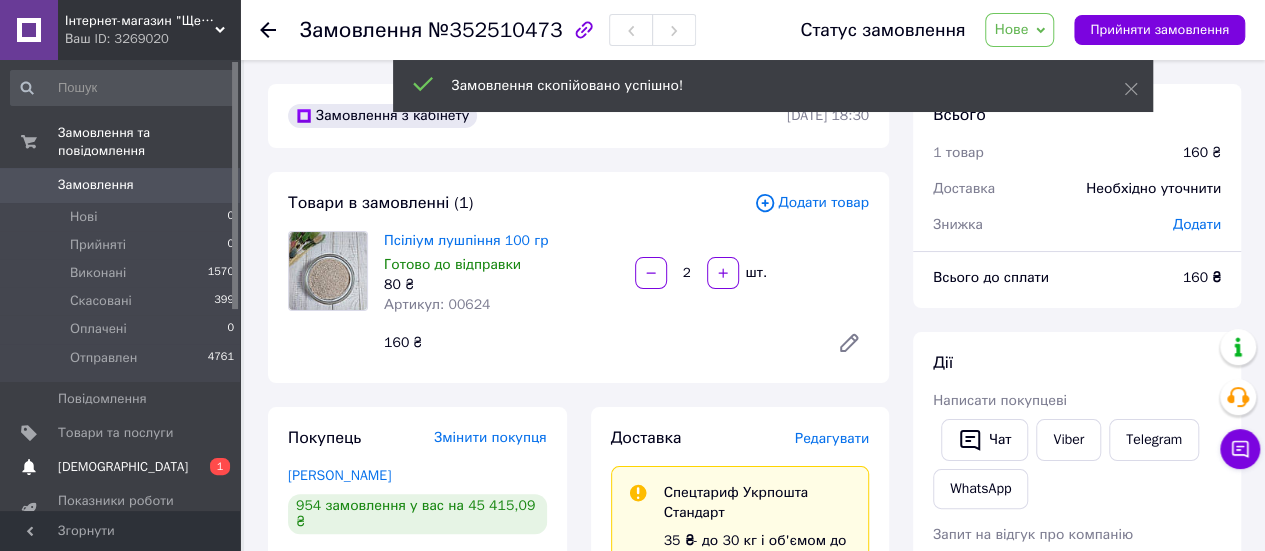 click on "[DEMOGRAPHIC_DATA]" at bounding box center [121, 467] 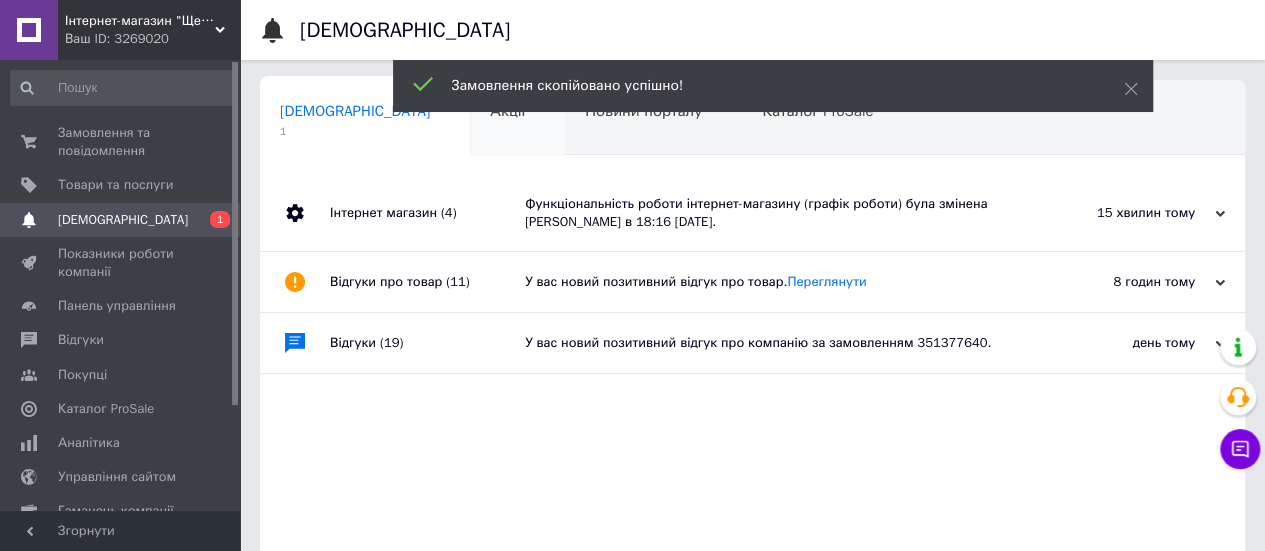 click on "Акції 0" at bounding box center [517, 119] 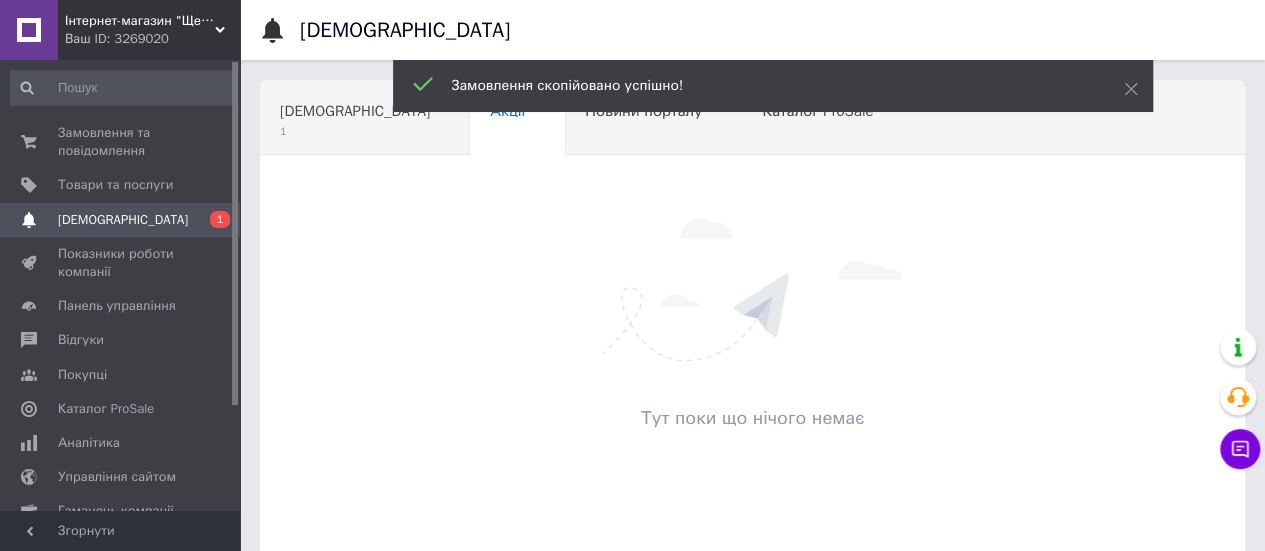 drag, startPoint x: 1137, startPoint y: 92, endPoint x: 686, endPoint y: 95, distance: 451.00998 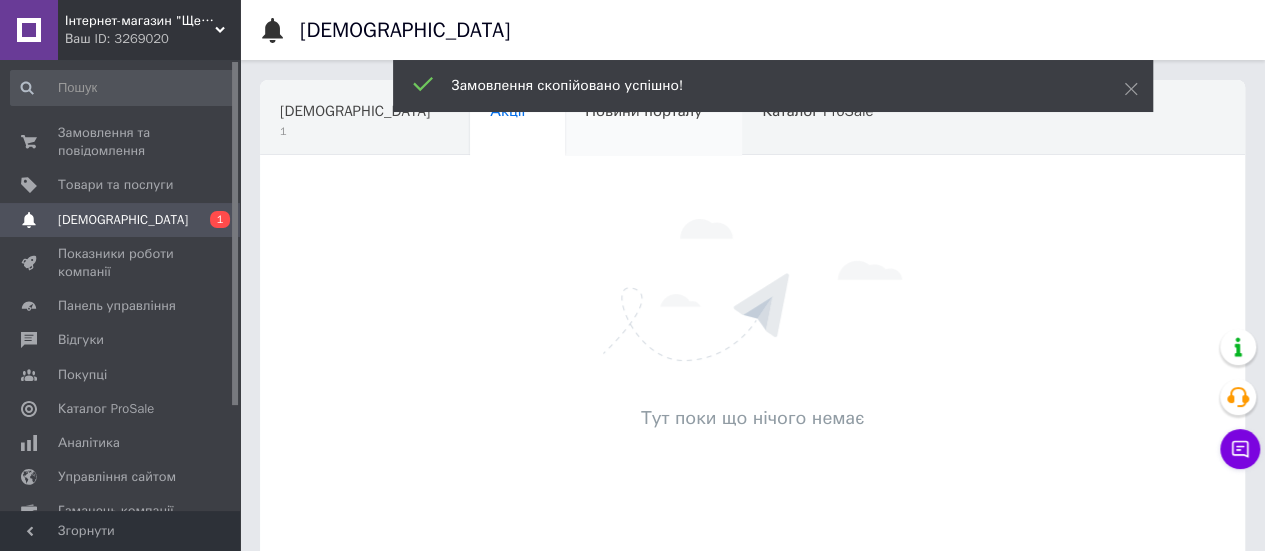 click on "Новини порталу" at bounding box center [643, 111] 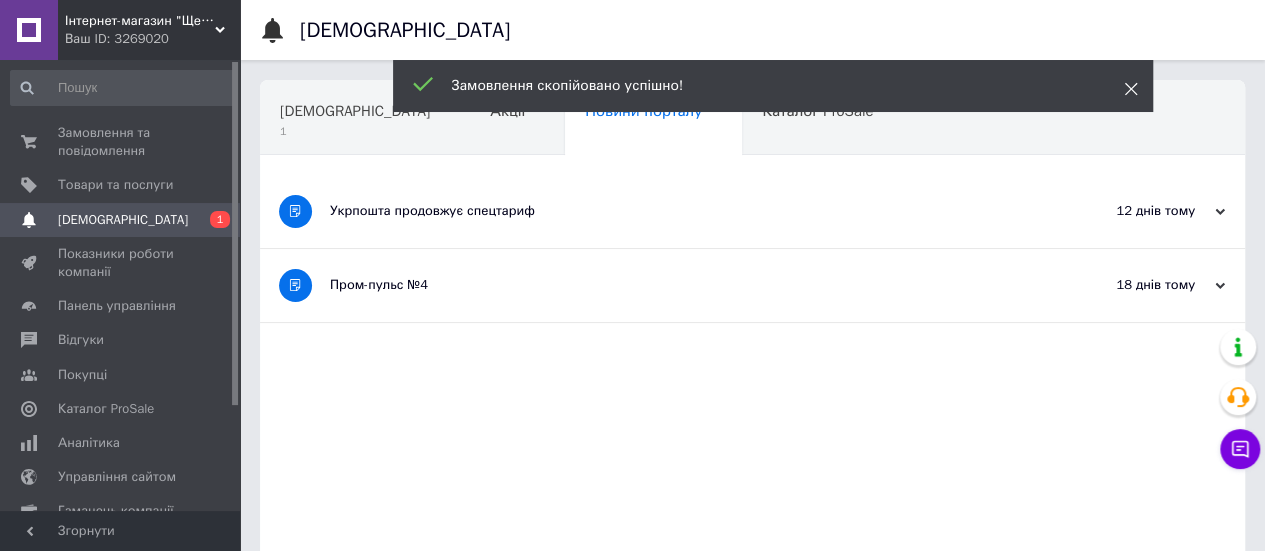 click 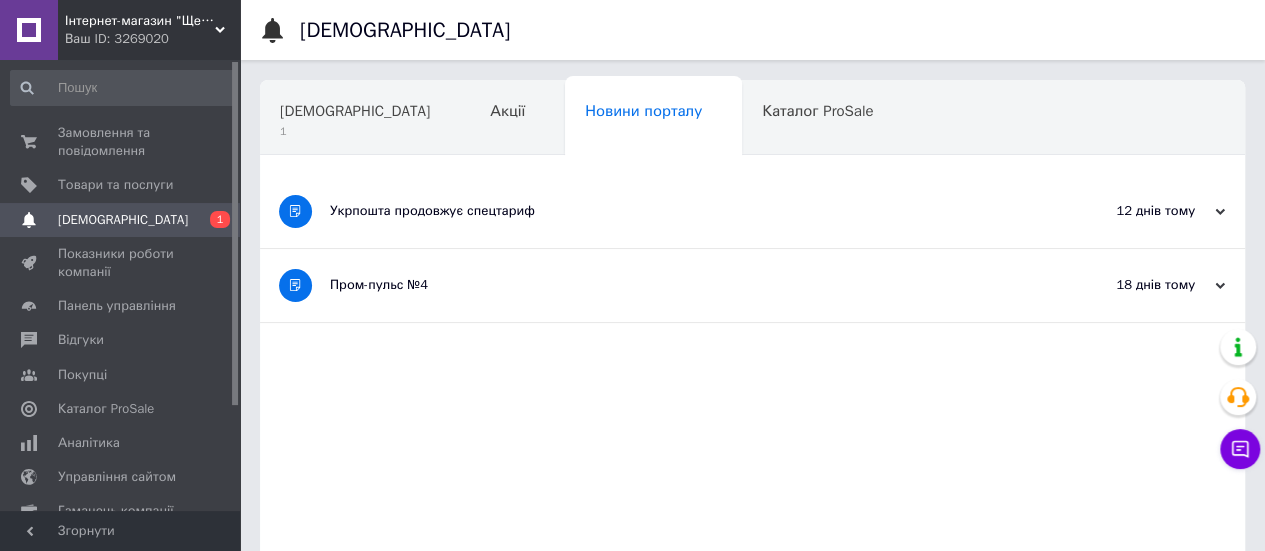 click on "Навчання та заходи" at bounding box center (351, 187) 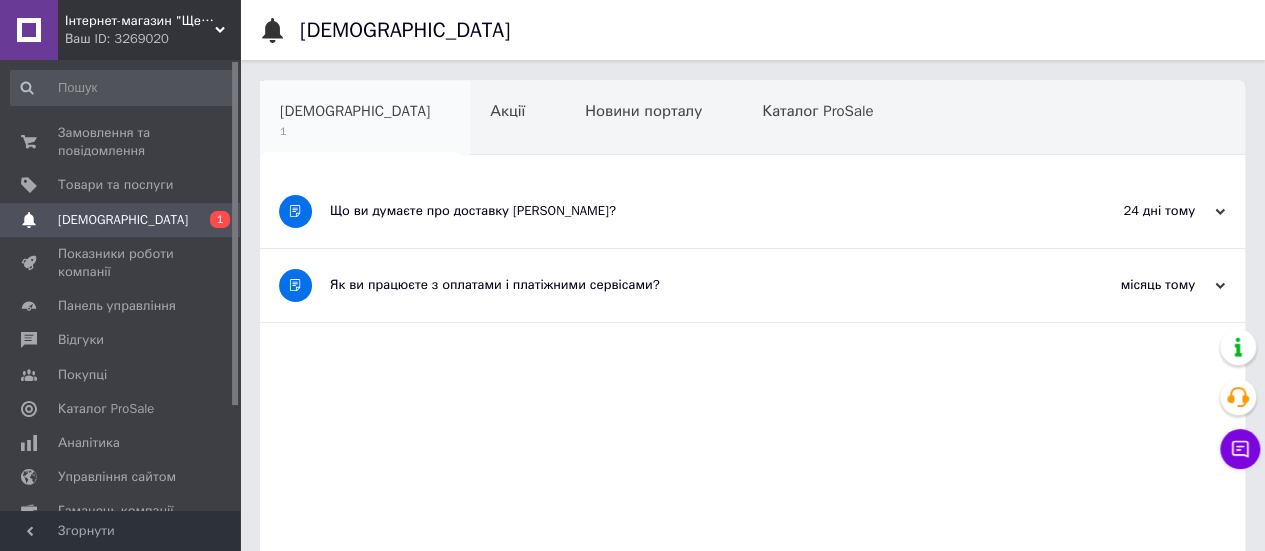 click on "[DEMOGRAPHIC_DATA]" at bounding box center [355, 111] 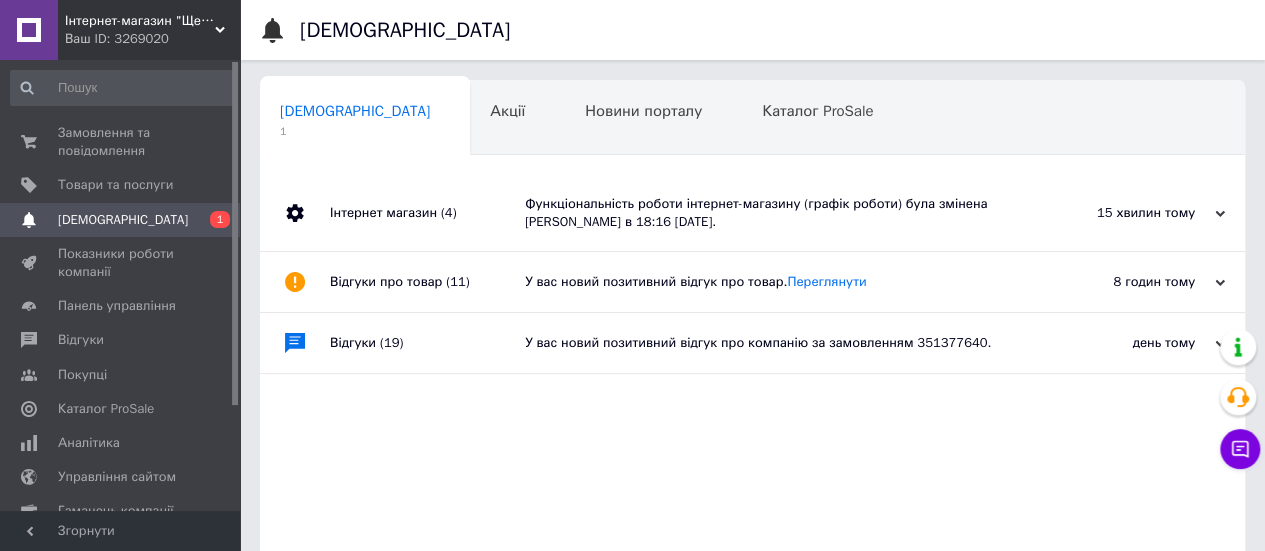 click on "Інтернет магазин   (4)" at bounding box center (427, 213) 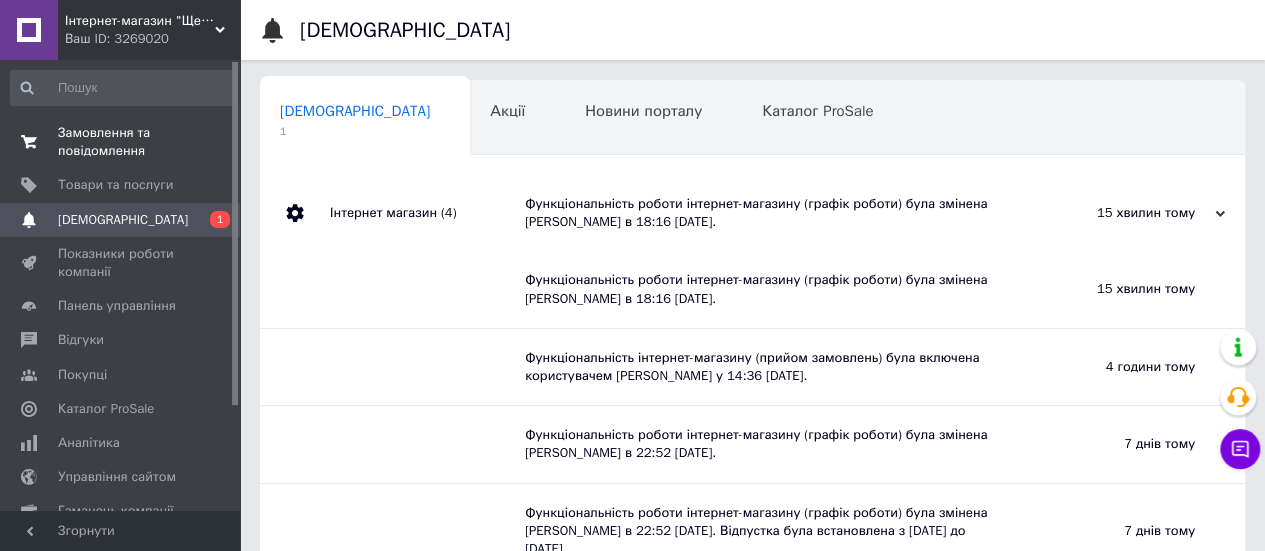 click on "Замовлення та повідомлення" at bounding box center [121, 142] 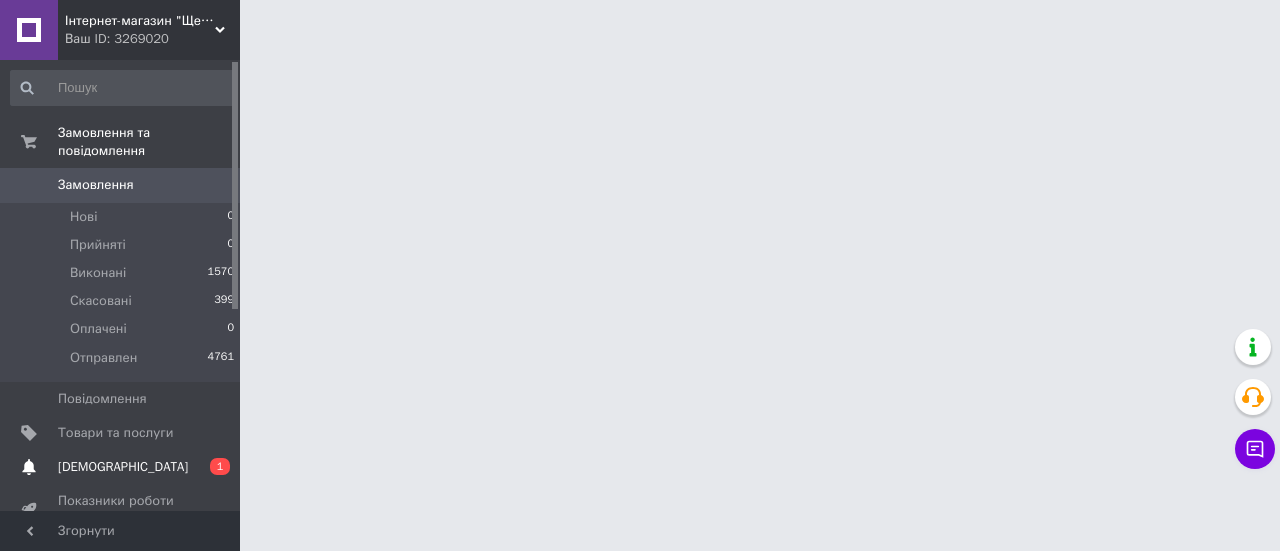 click on "[DEMOGRAPHIC_DATA]" at bounding box center [123, 467] 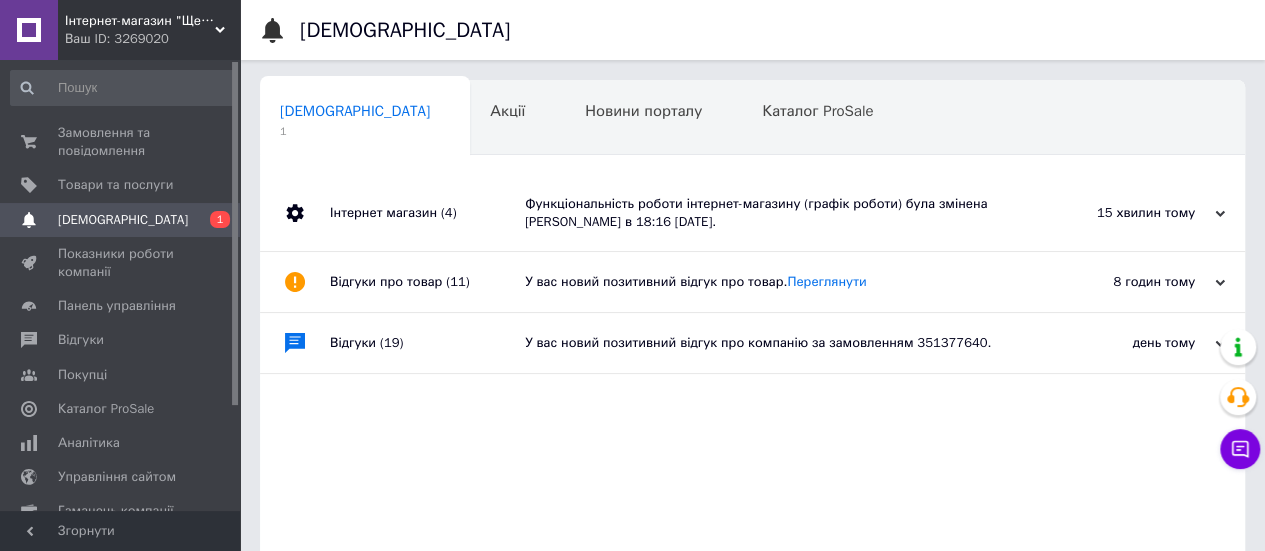 drag, startPoint x: 612, startPoint y: 211, endPoint x: 758, endPoint y: 301, distance: 171.51093 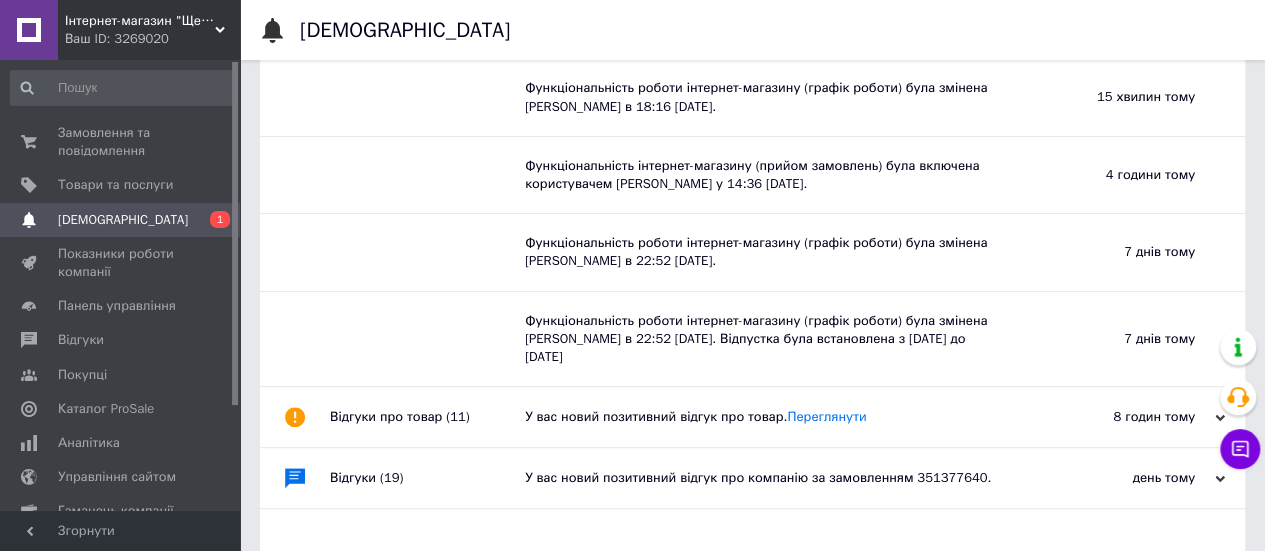 scroll, scrollTop: 253, scrollLeft: 0, axis: vertical 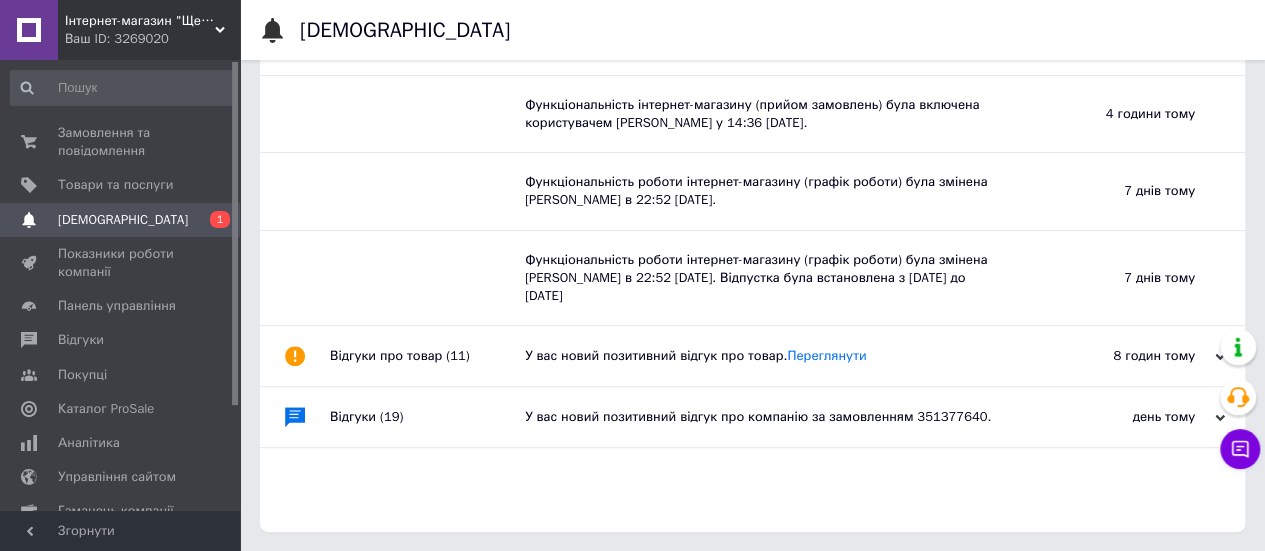 click on "У вас новий позитивний відгук про товар.  [GEOGRAPHIC_DATA]" at bounding box center (775, 356) 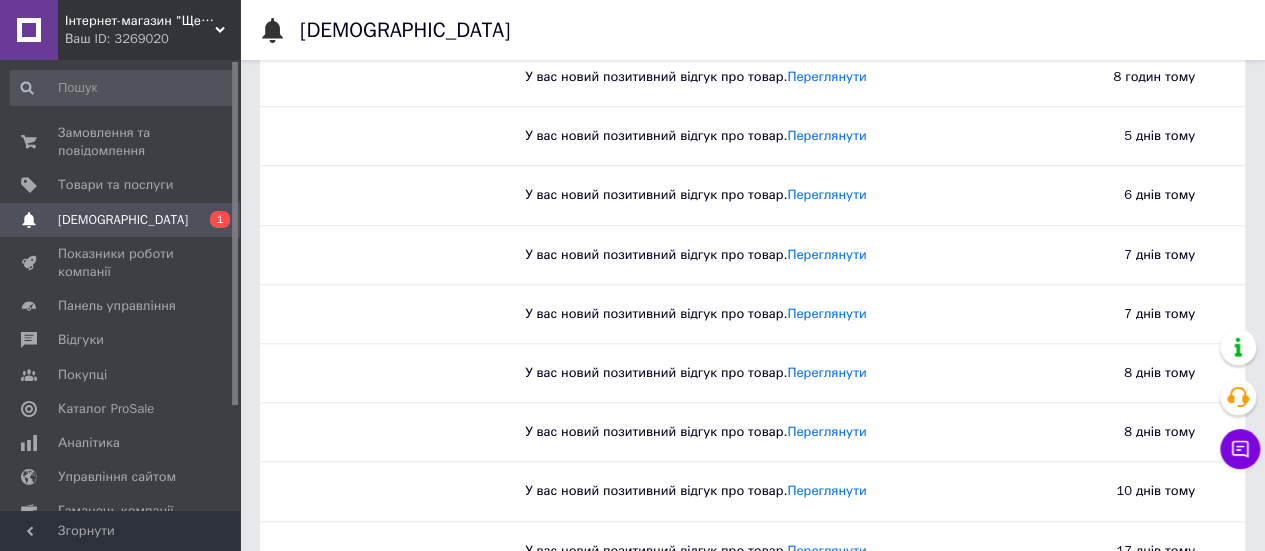 scroll, scrollTop: 815, scrollLeft: 0, axis: vertical 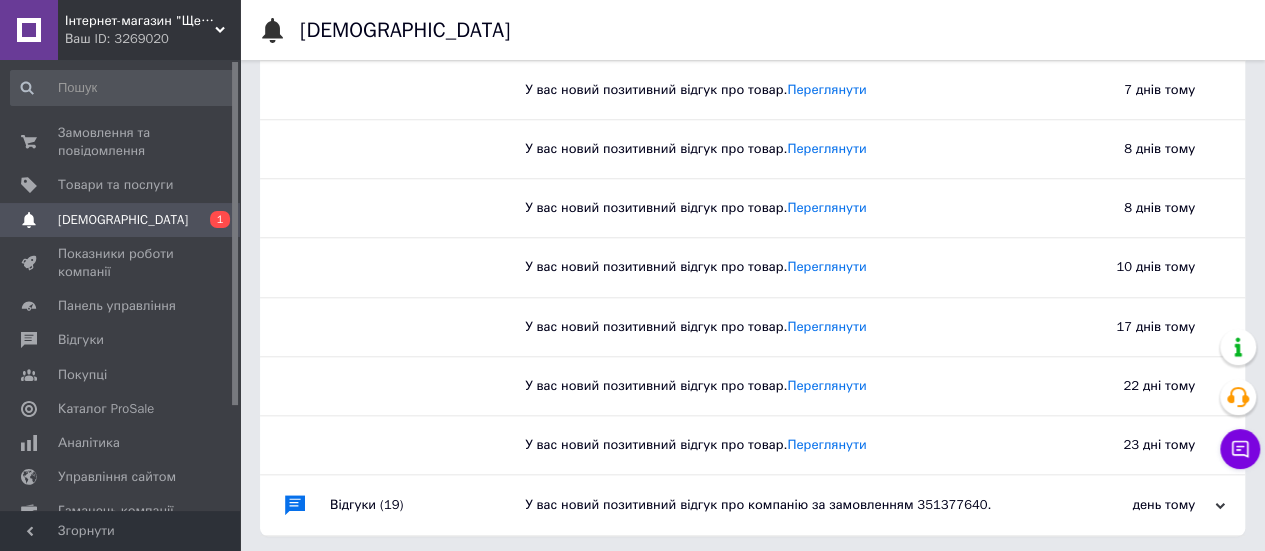 click on "У вас новий позитивний відгук про компанію за замовленням 351377640." at bounding box center (775, 505) 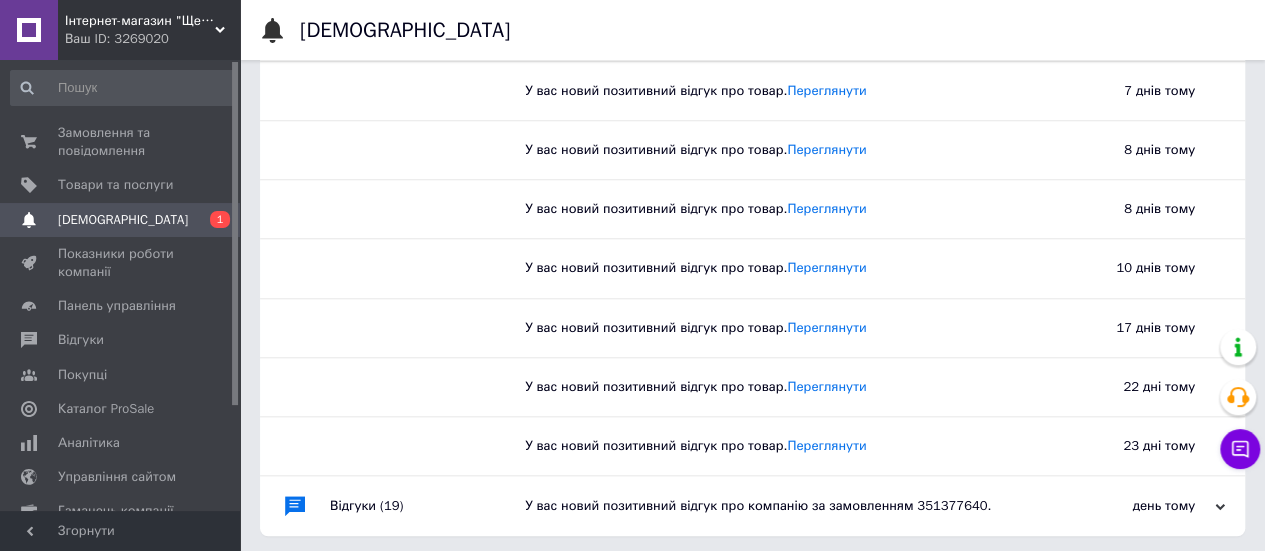 scroll, scrollTop: 815, scrollLeft: 0, axis: vertical 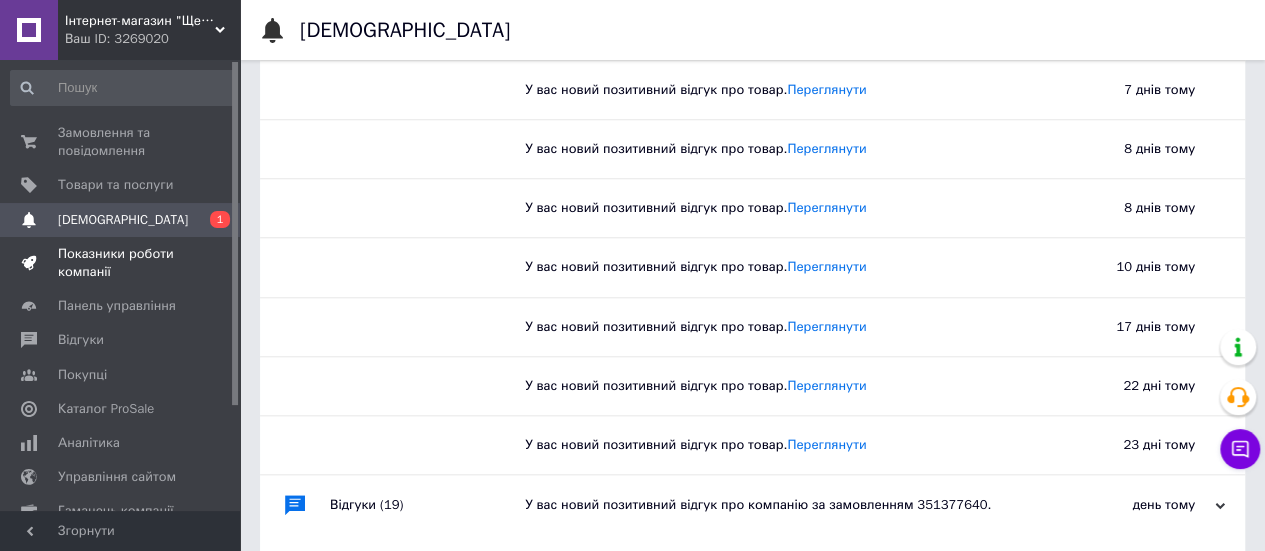 click on "Показники роботи компанії" at bounding box center (121, 263) 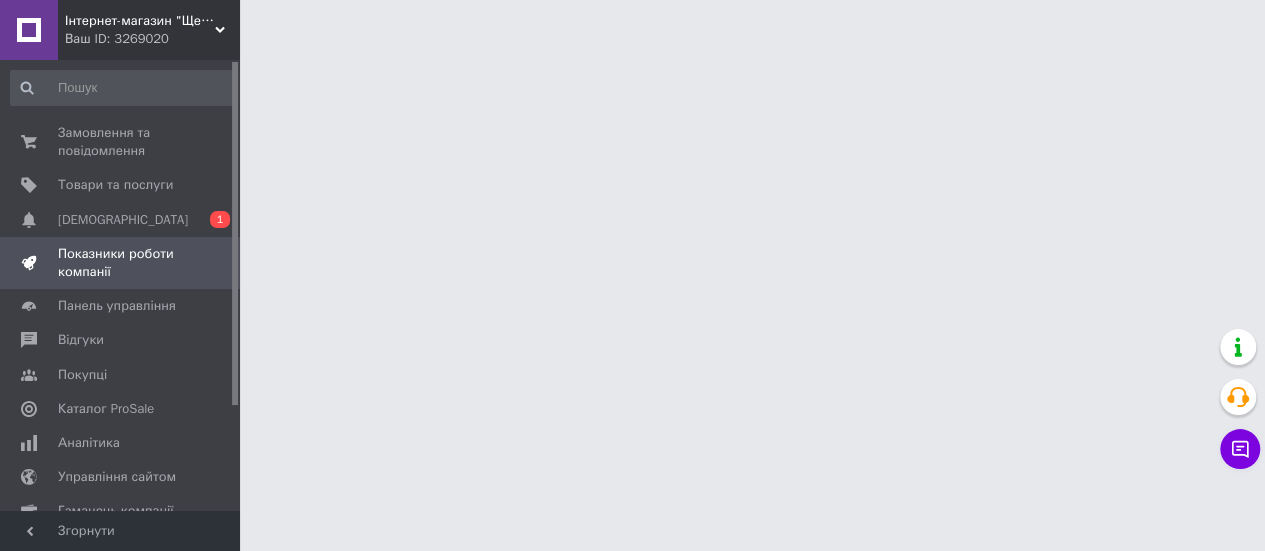 scroll, scrollTop: 0, scrollLeft: 0, axis: both 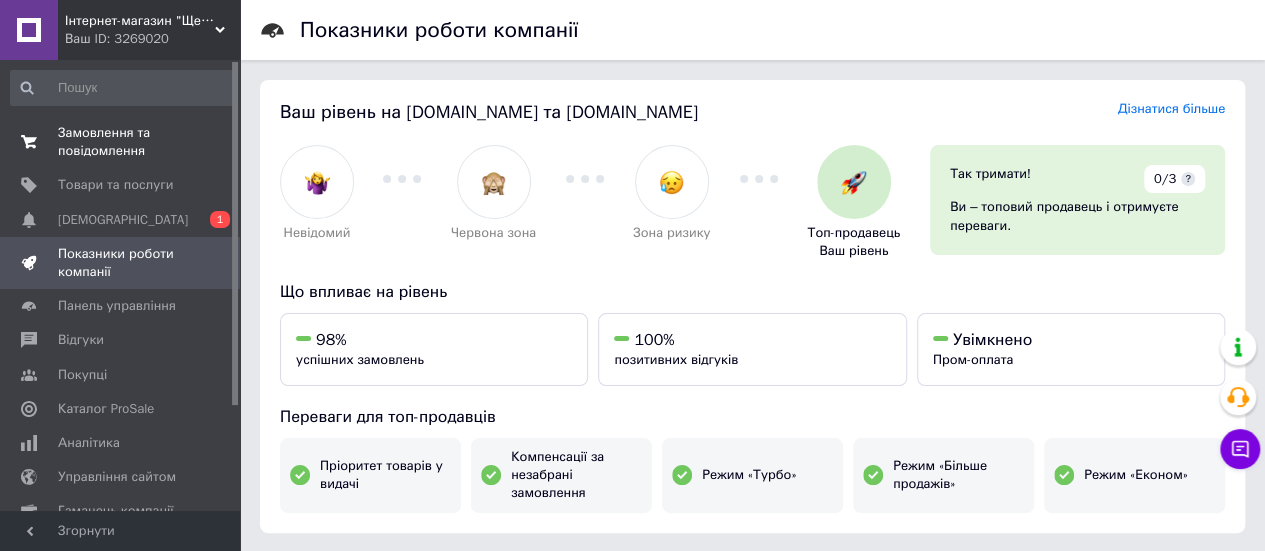 click on "Замовлення та повідомлення" at bounding box center (121, 142) 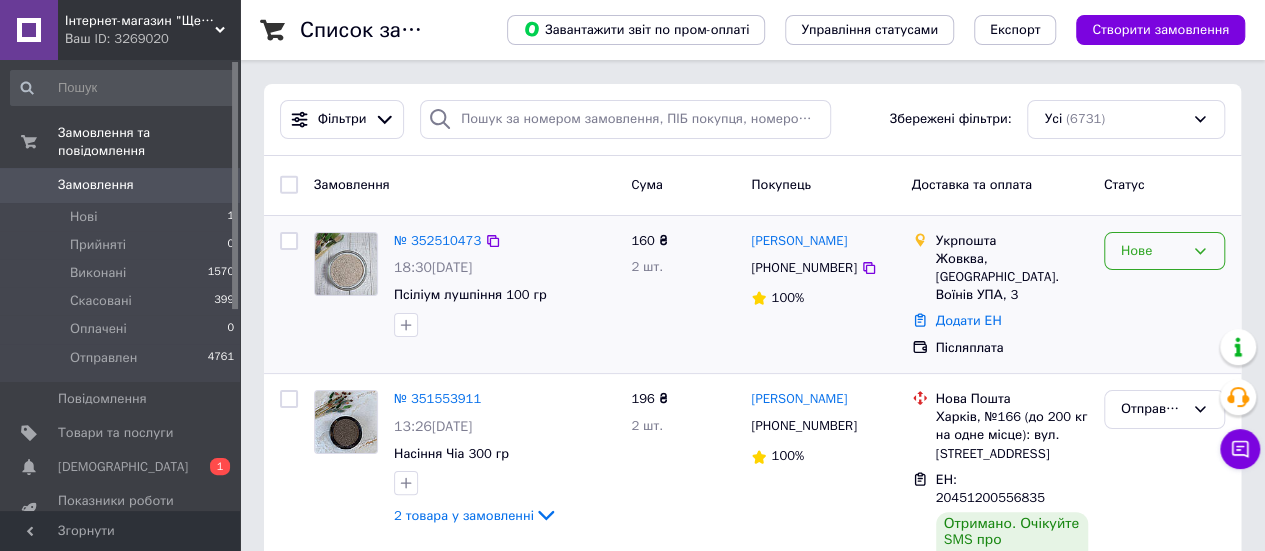 click on "Нове" at bounding box center [1152, 251] 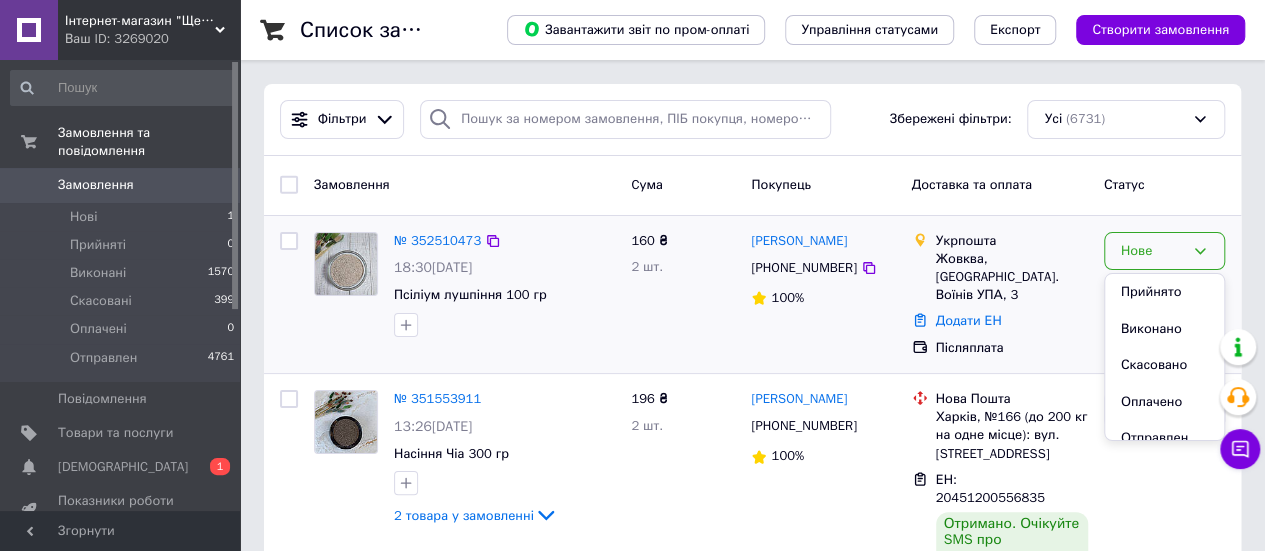 click on "Прийнято" at bounding box center [1164, 292] 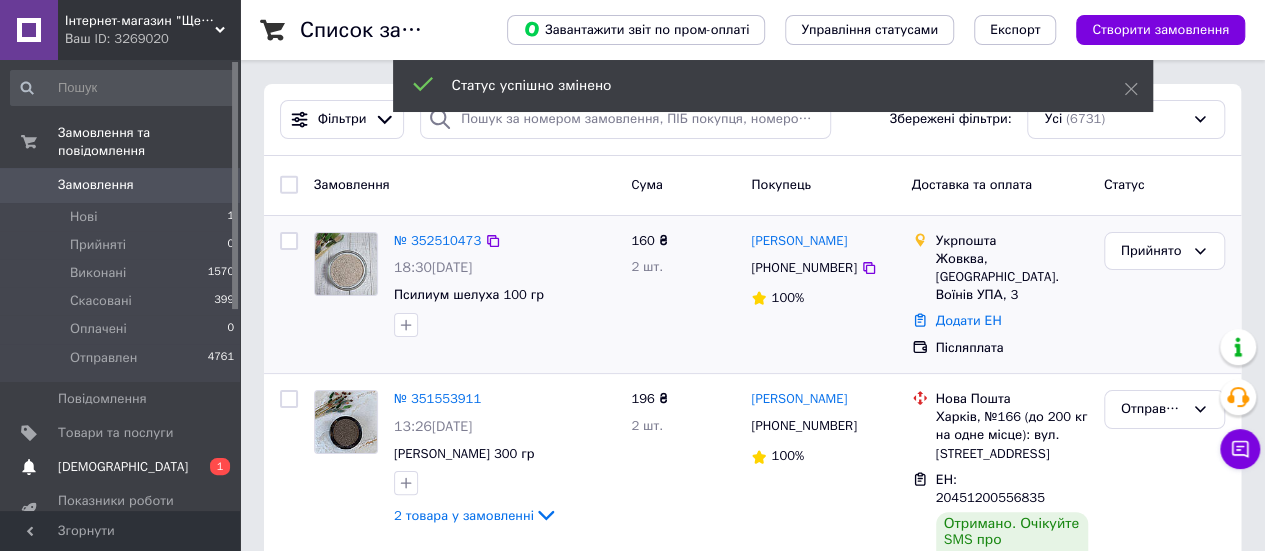 click on "[DEMOGRAPHIC_DATA]" at bounding box center [121, 467] 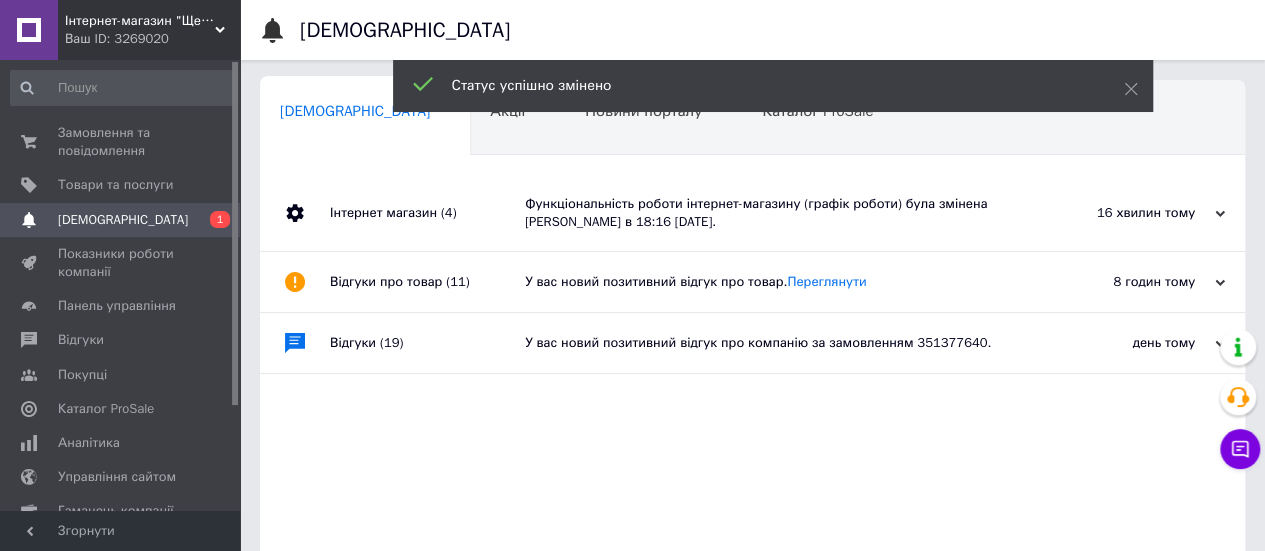 click on "Інтернет-магазин "Щедра Хата"" at bounding box center [140, 21] 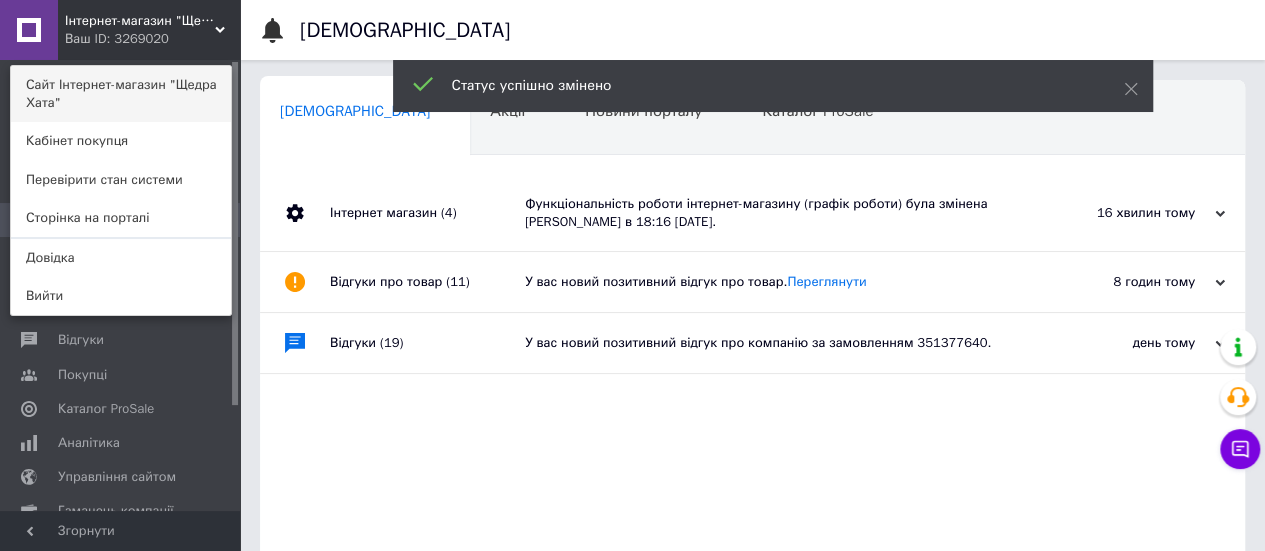 click on "Сайт Інтернет-магазин "Щедра Хата"" at bounding box center [121, 94] 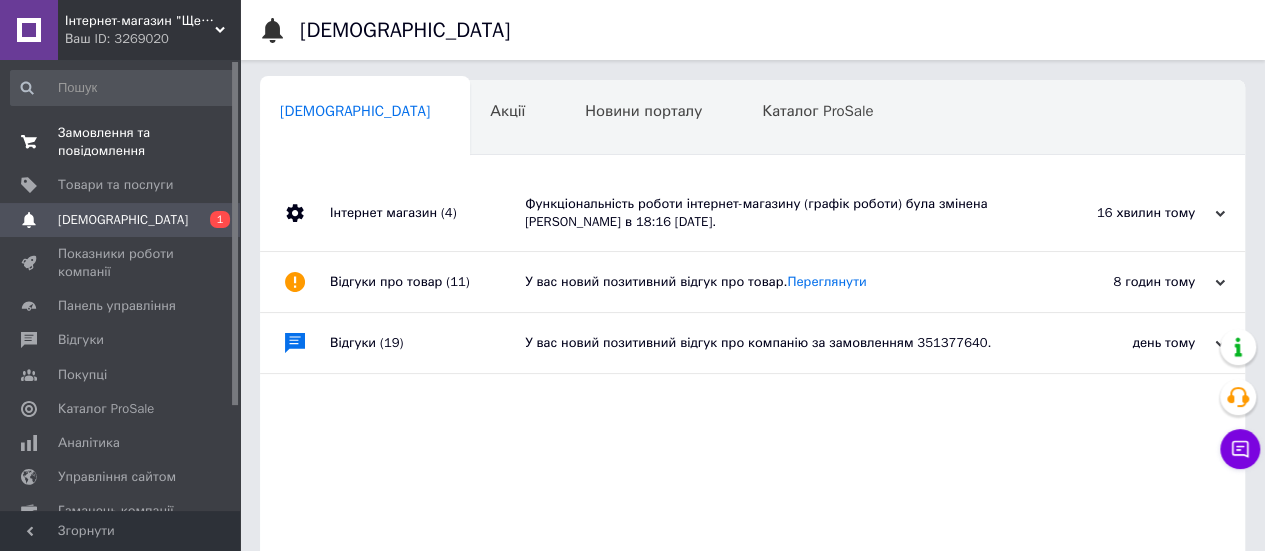 drag, startPoint x: 38, startPoint y: 146, endPoint x: 176, endPoint y: 110, distance: 142.61838 